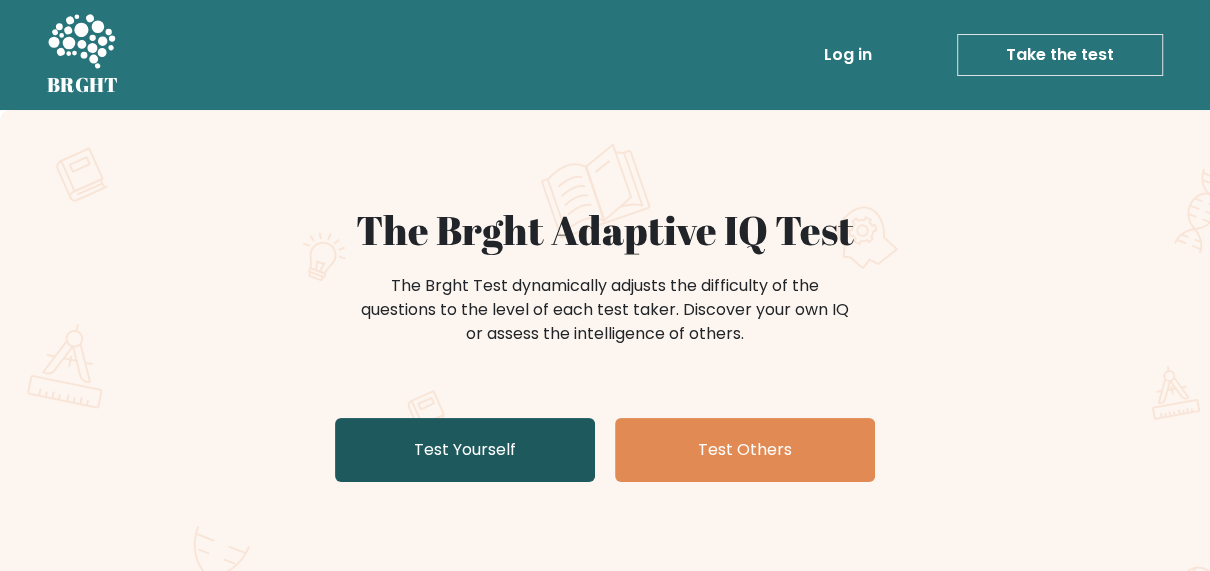 click on "Test Yourself" at bounding box center (465, 450) 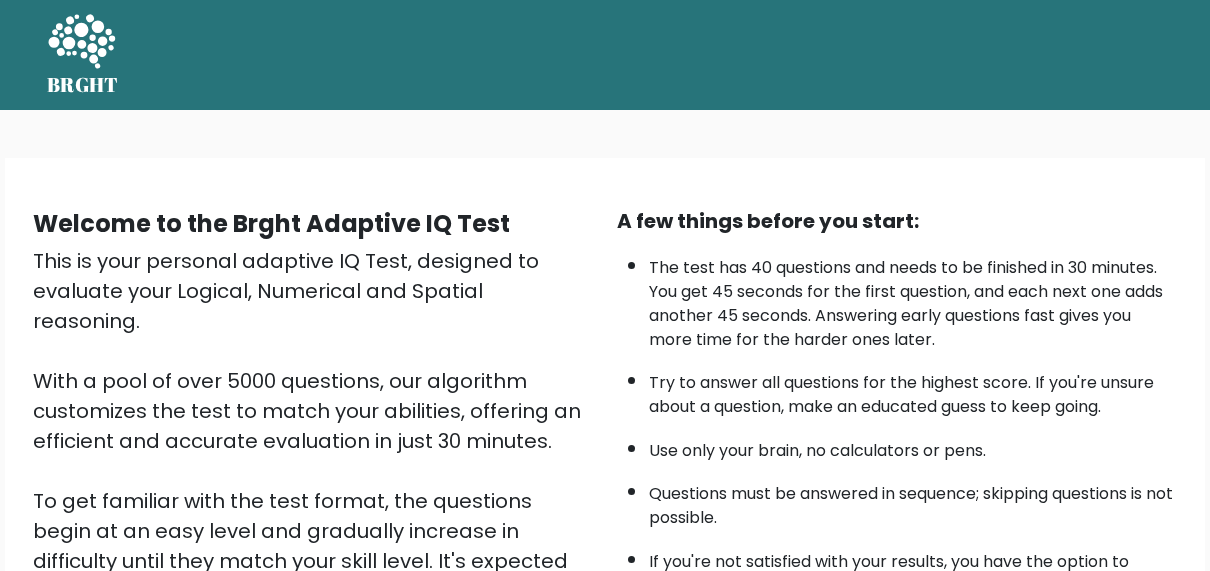 scroll, scrollTop: 0, scrollLeft: 0, axis: both 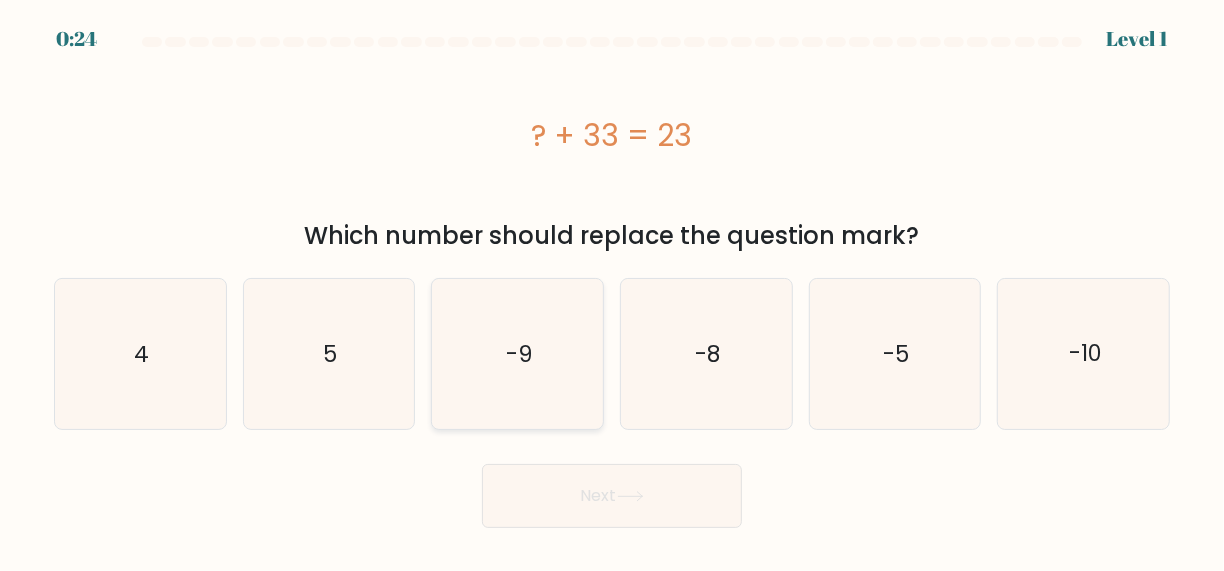 click on "-9" at bounding box center [518, 354] 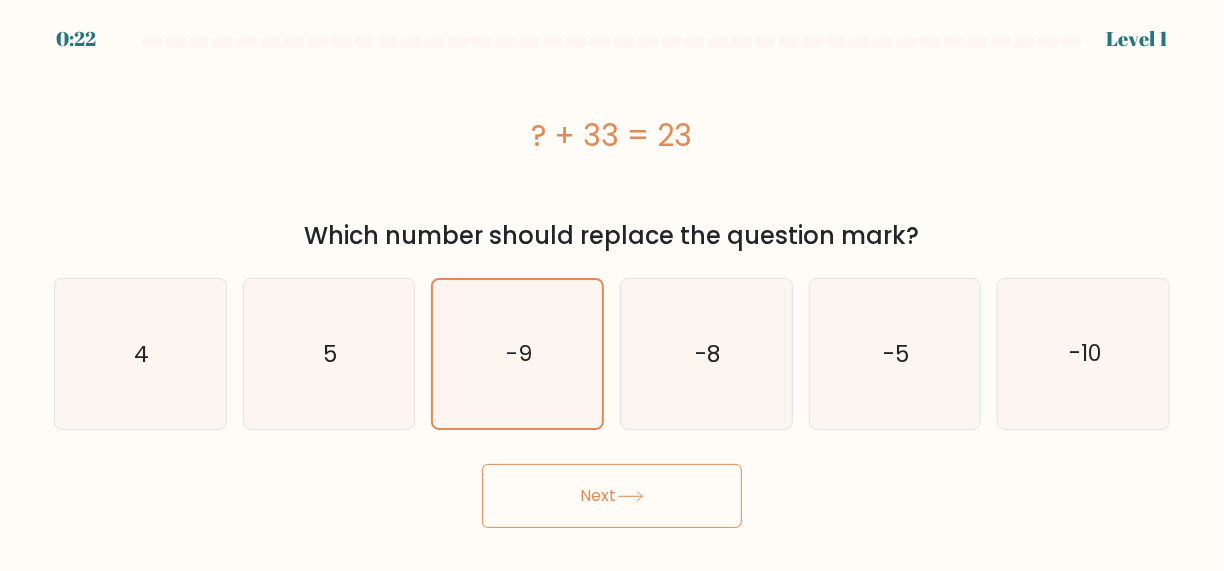 click on "Next" at bounding box center [612, 496] 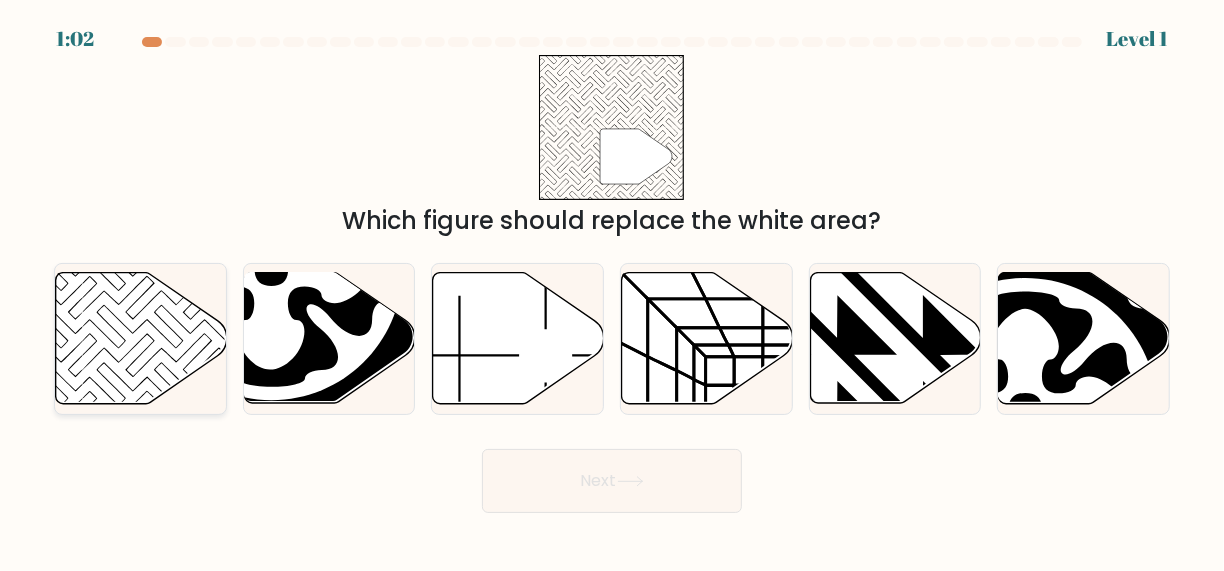 click at bounding box center [141, 338] 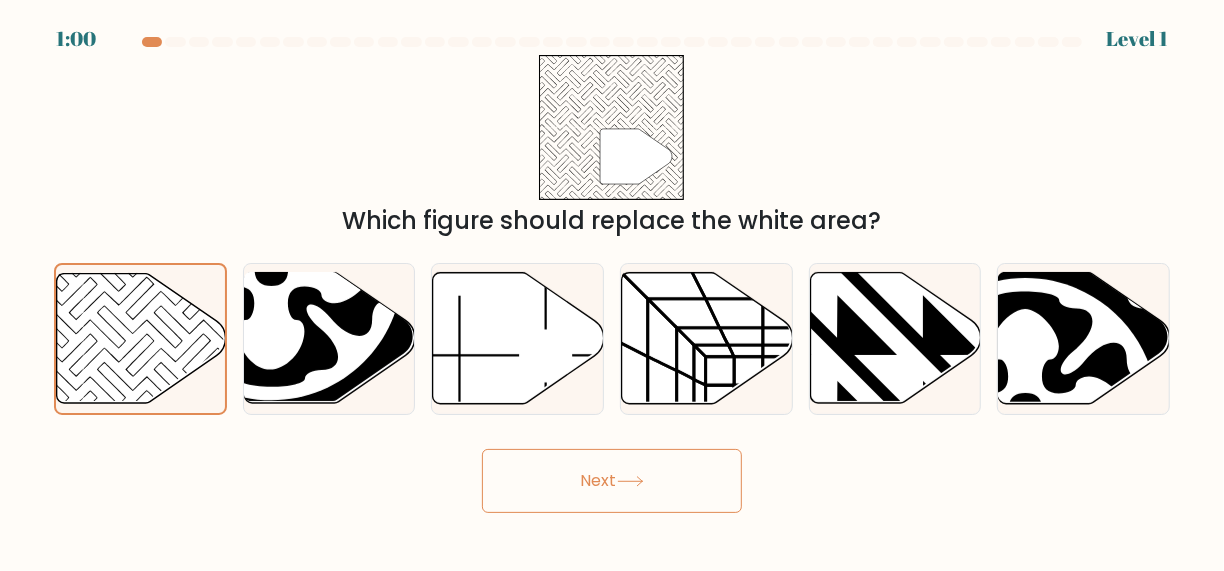 click on "Next" at bounding box center (612, 481) 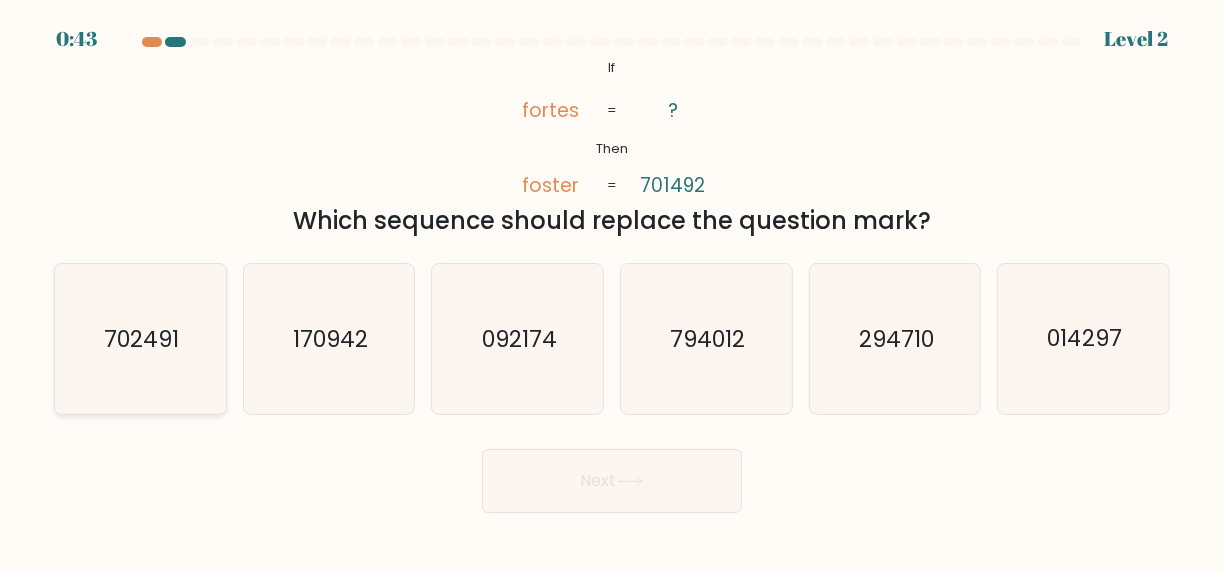 click on "702491" at bounding box center [140, 339] 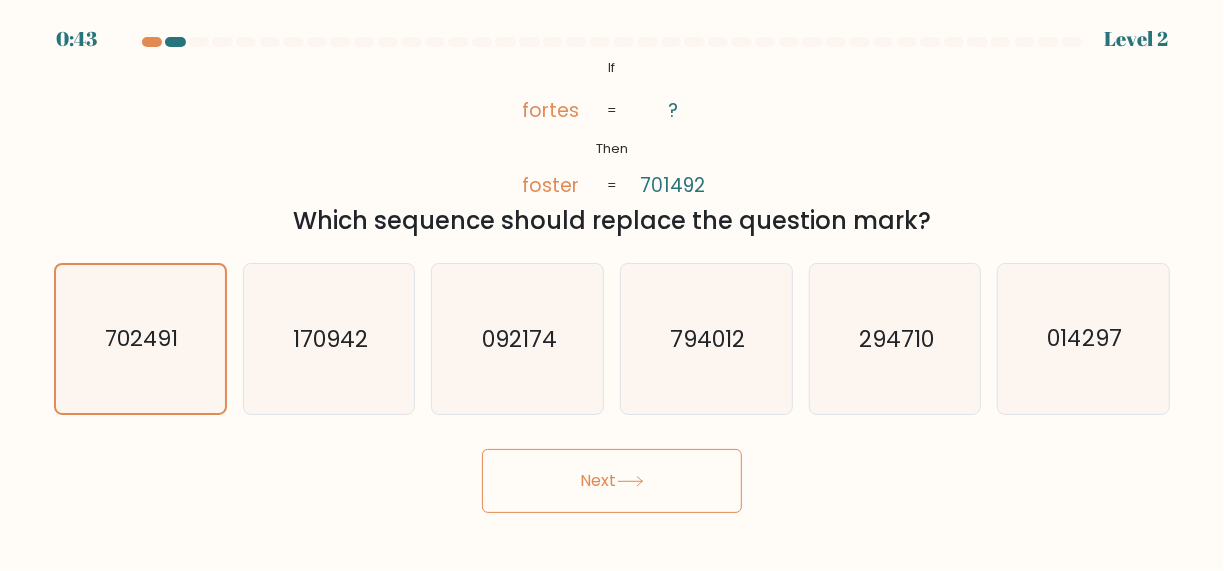 click on "Next" at bounding box center (612, 481) 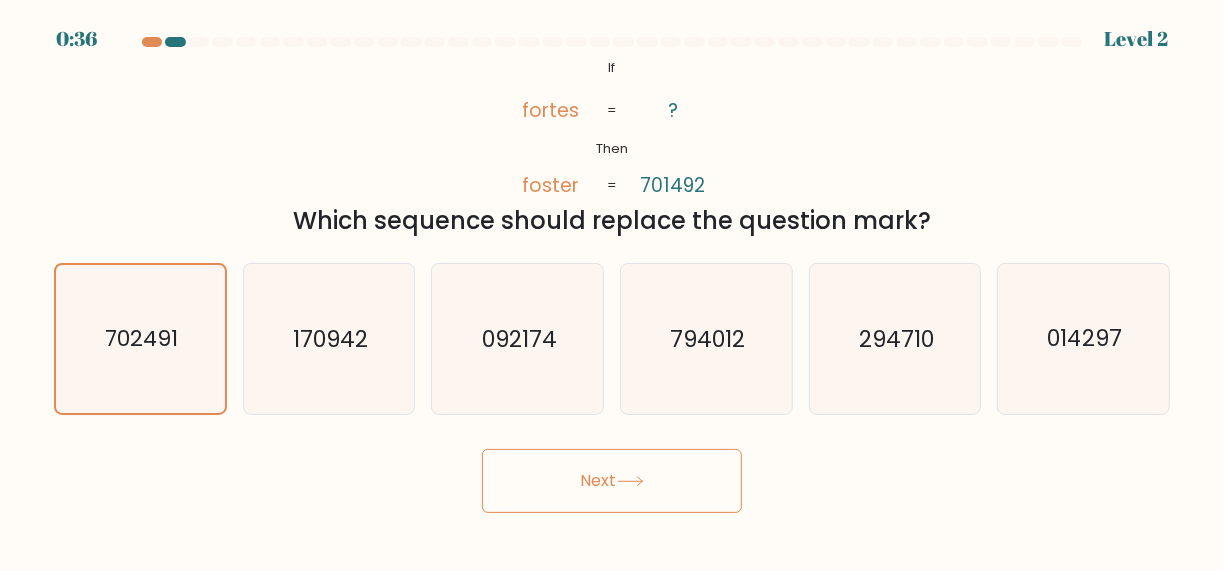 click on "Next" at bounding box center [612, 481] 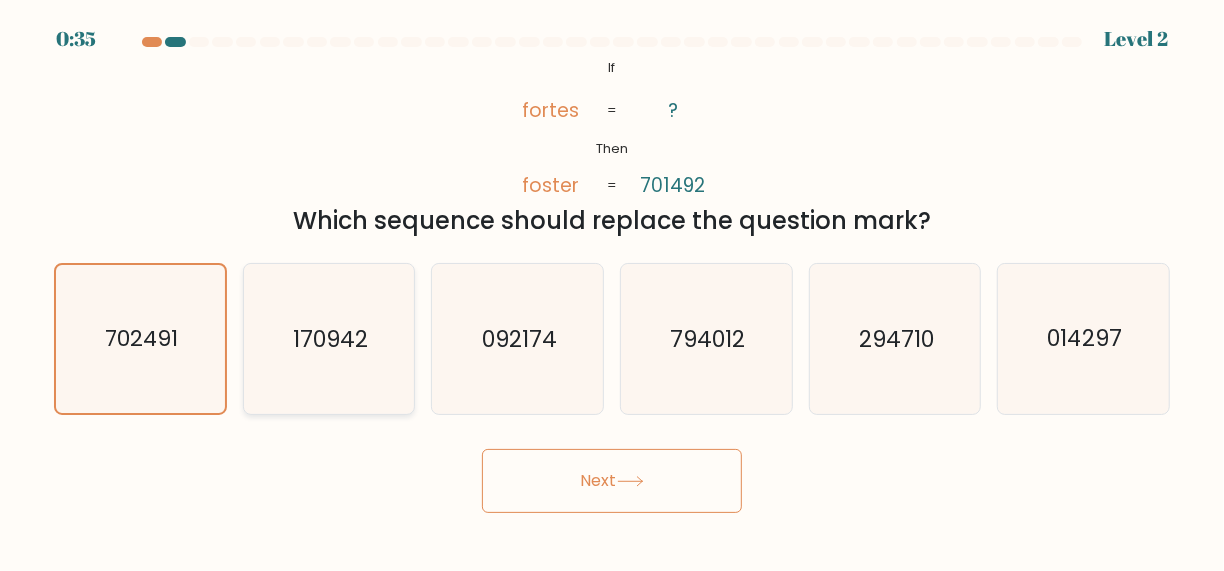 click on "170942" at bounding box center [329, 339] 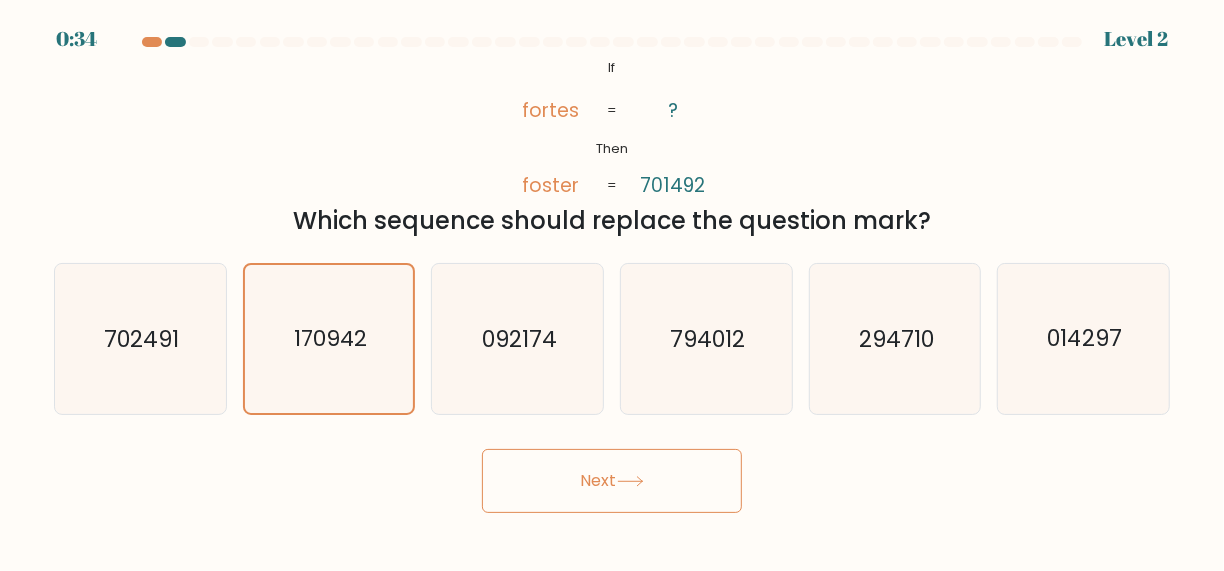 click on "@import url('https://fonts.googleapis.com/css?family=Abril+Fatface:400,100,100italic,300,300italic,400italic,500,500italic,700,700italic,900,900italic');           If       Then       fortes       foster       ?       701492       =       =" at bounding box center [611, 127] 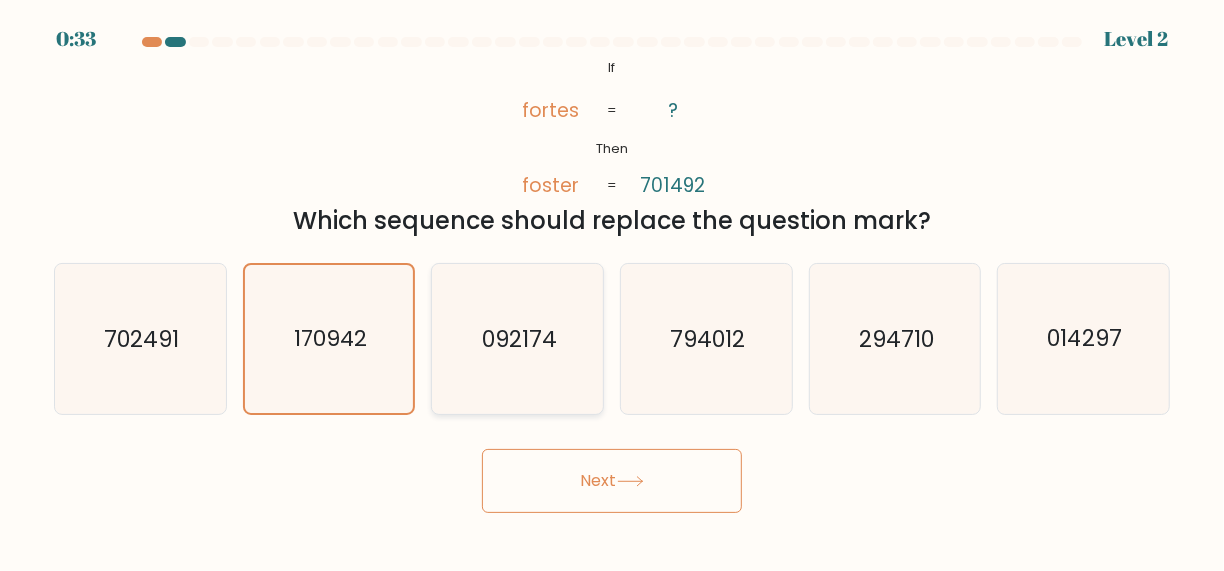 click on "092174" at bounding box center (519, 339) 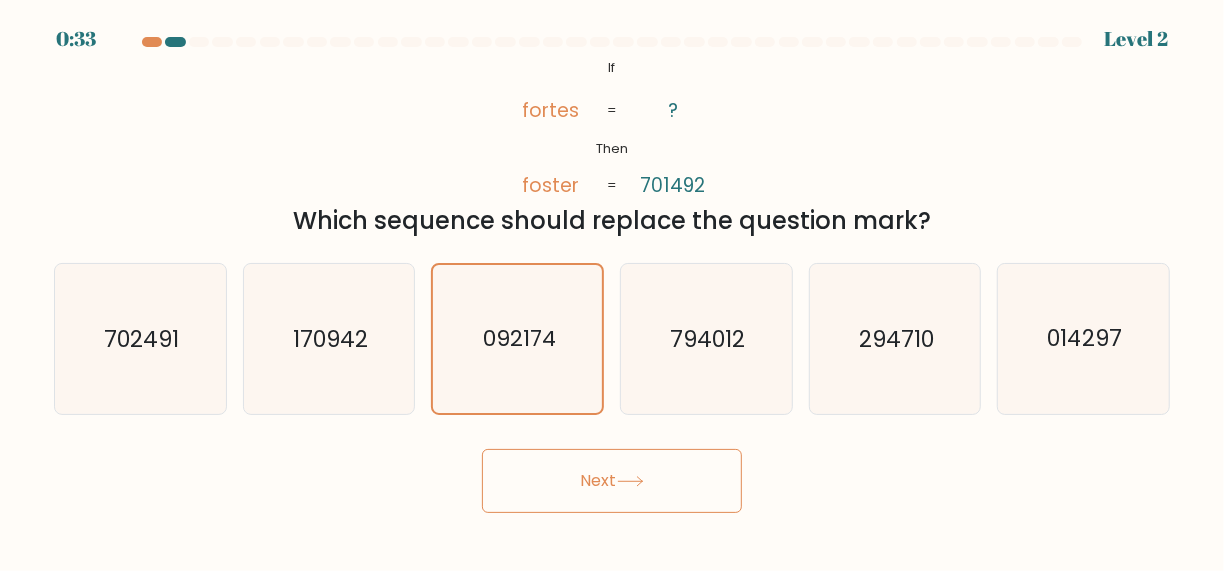 click on "Next" at bounding box center [612, 481] 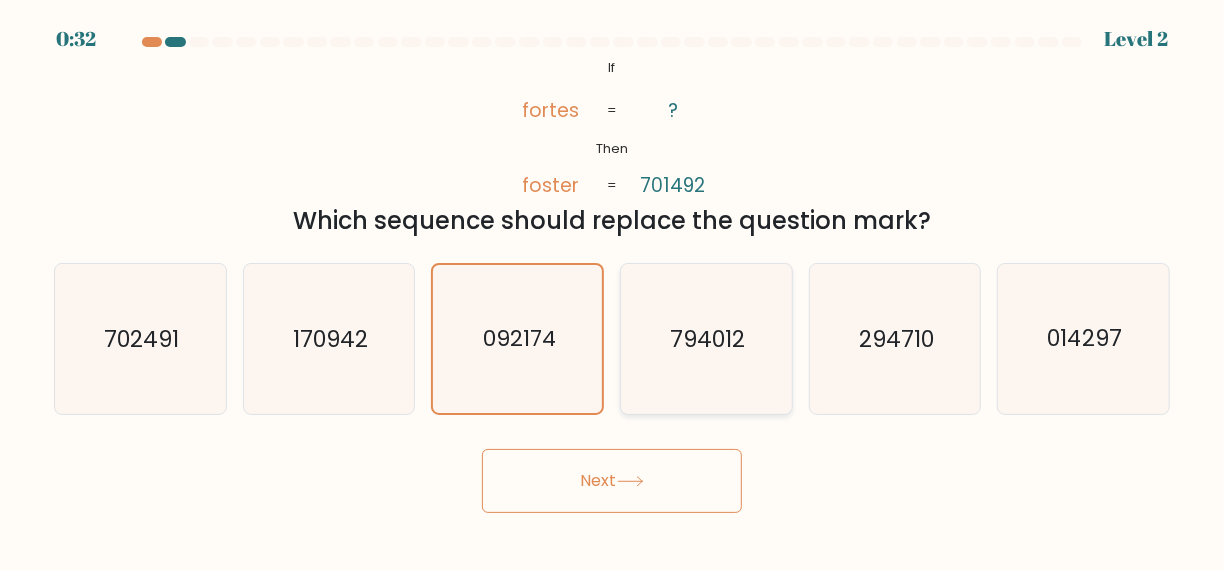 click on "794012" at bounding box center (707, 339) 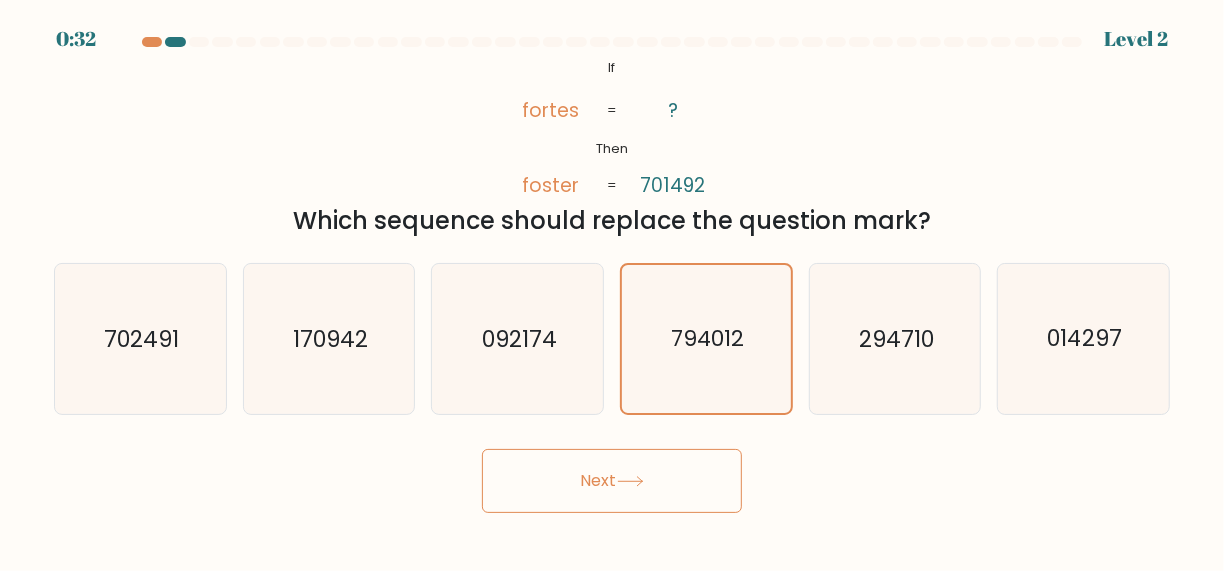 click on "Next" at bounding box center (612, 481) 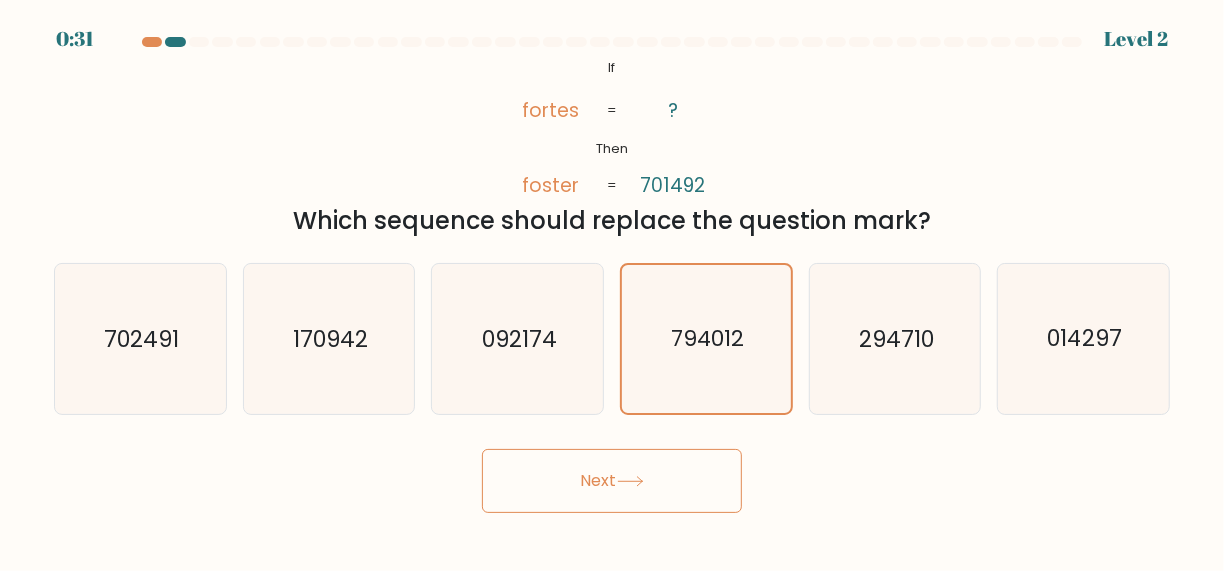click on "Next" at bounding box center [612, 481] 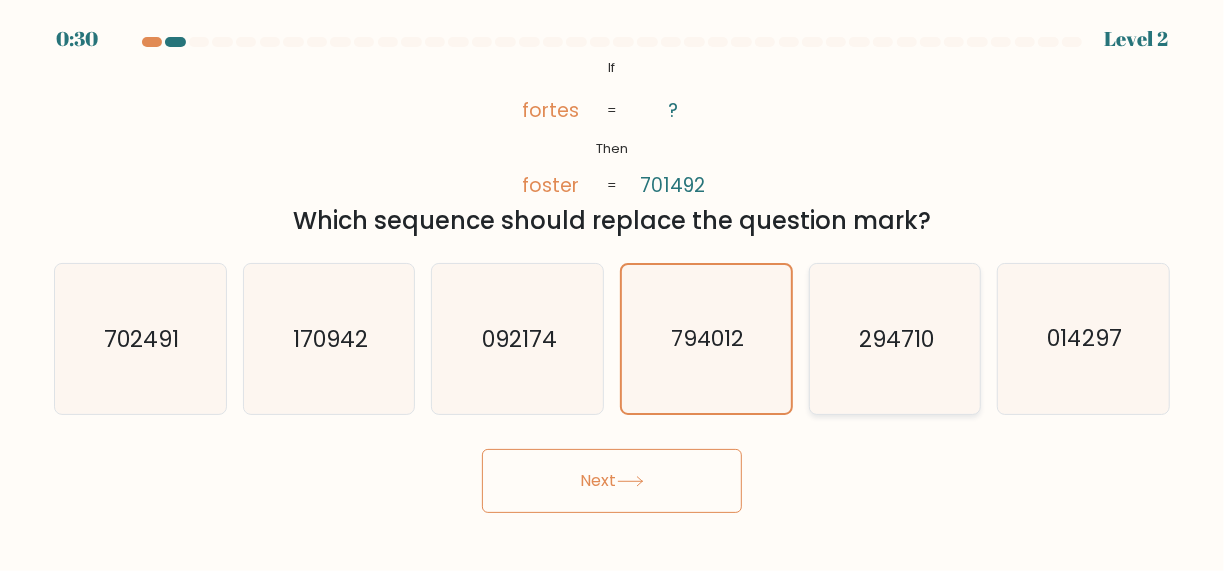 click on "294710" at bounding box center [896, 339] 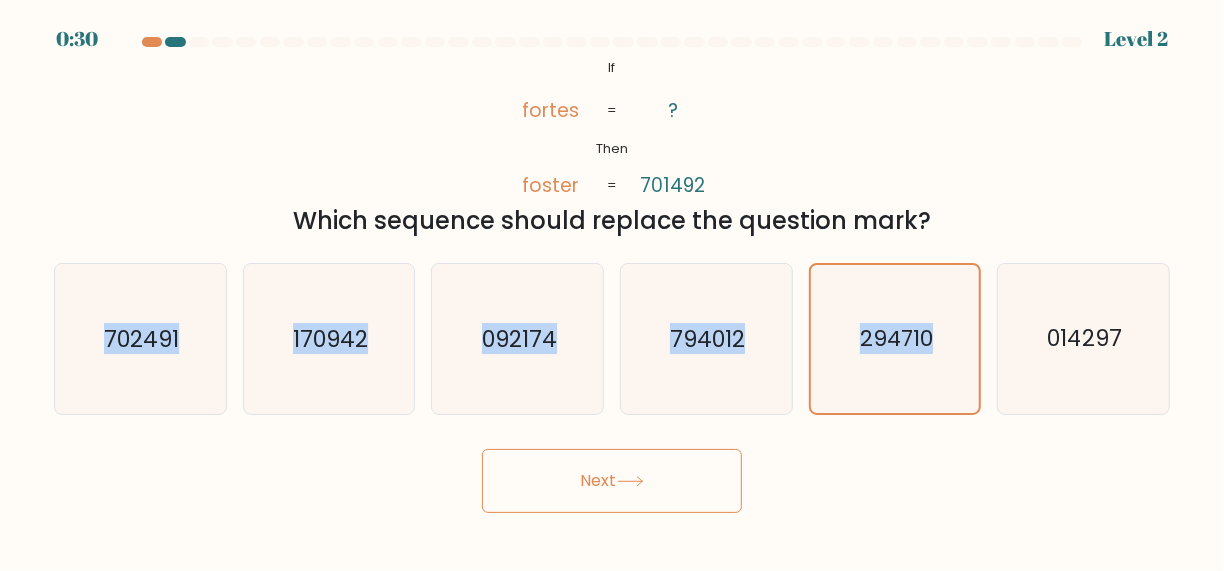 drag, startPoint x: 909, startPoint y: 331, endPoint x: 784, endPoint y: 213, distance: 171.89822 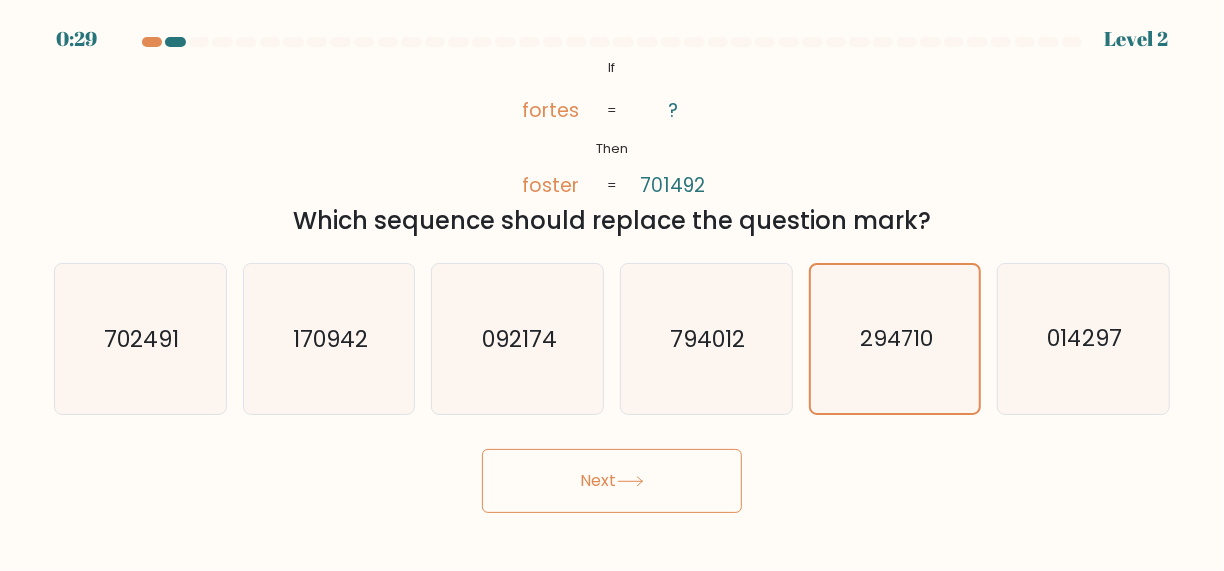 click on "@import url('https://fonts.googleapis.com/css?family=Abril+Fatface:400,100,100italic,300,300italic,400italic,500,500italic,700,700italic,900,900italic');           If       Then       fortes       foster       ?       701492       =       =
Which sequence should replace the question mark?" at bounding box center [612, 147] 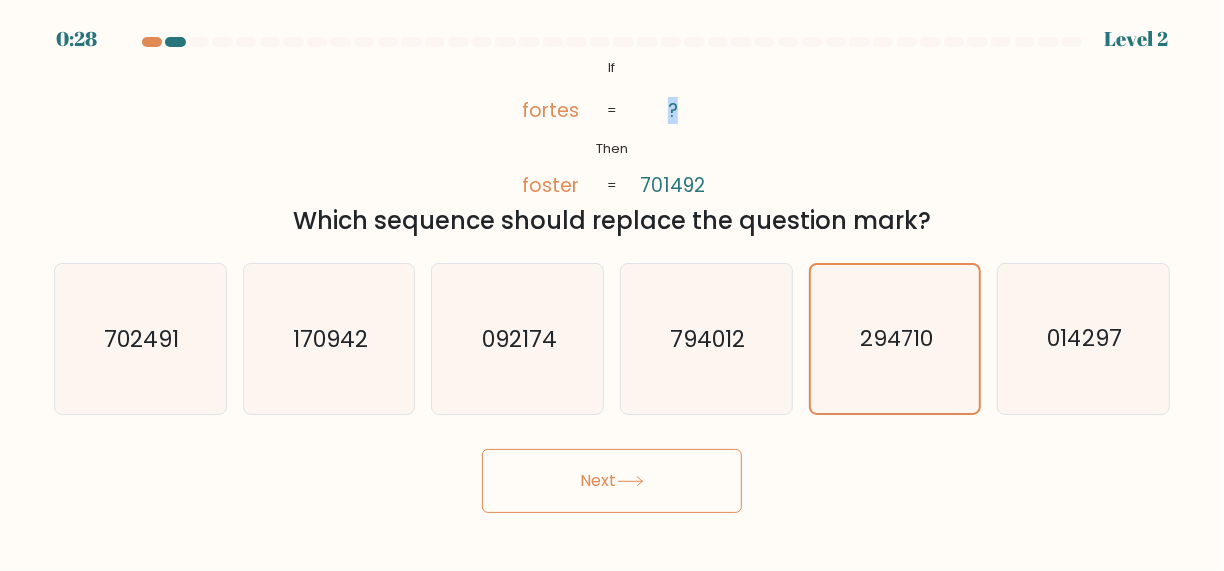 click on "@import url('https://fonts.googleapis.com/css?family=Abril+Fatface:400,100,100italic,300,300italic,400italic,500,500italic,700,700italic,900,900italic');           If       Then       fortes       foster       ?       701492       =       =" at bounding box center [611, 127] 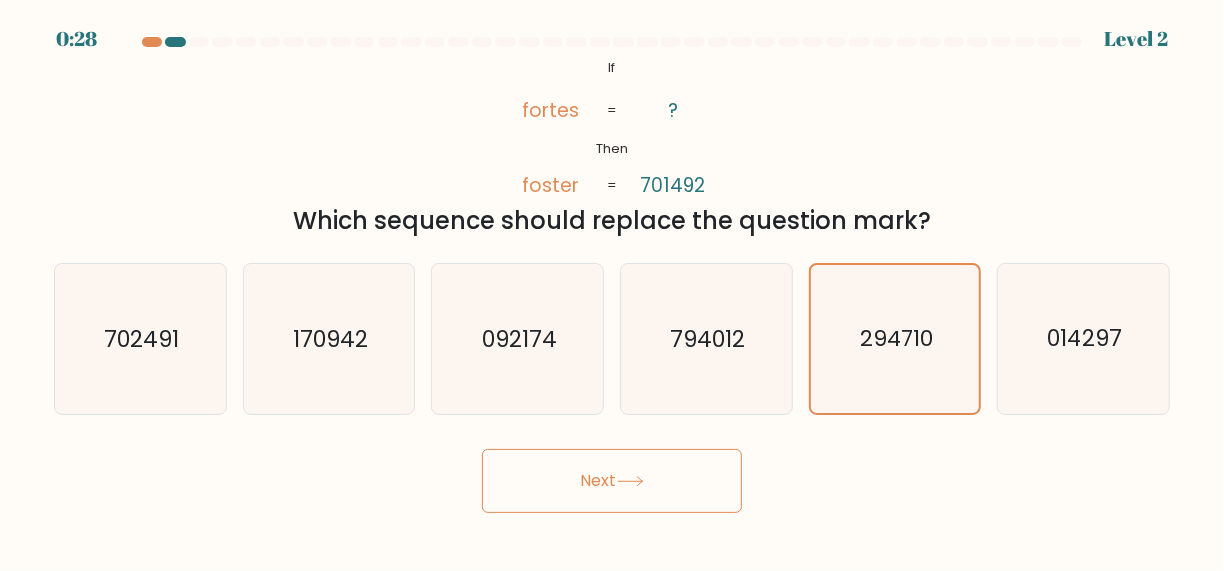 click on "@import url('https://fonts.googleapis.com/css?family=Abril+Fatface:400,100,100italic,300,300italic,400italic,500,500italic,700,700italic,900,900italic');           If       Then       fortes       foster       ?       701492       =       =" at bounding box center (611, 127) 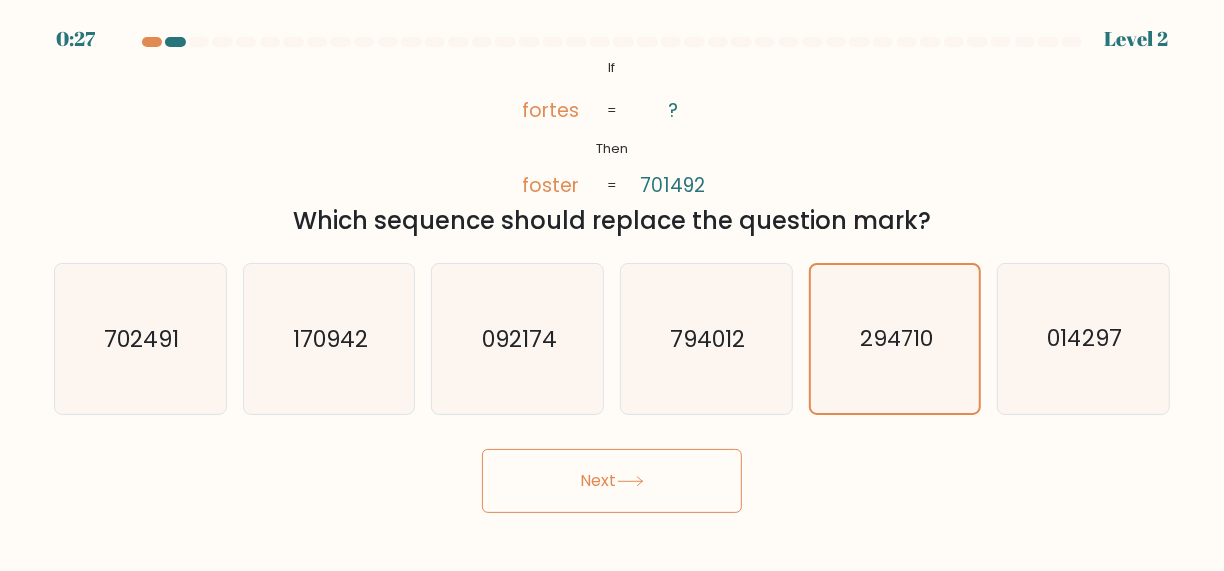 click on "@import url('https://fonts.googleapis.com/css?family=Abril+Fatface:400,100,100italic,300,300italic,400italic,500,500italic,700,700italic,900,900italic');           If       Then       fortes       foster       ?       701492       =       =
Which sequence should replace the question mark?" at bounding box center (612, 147) 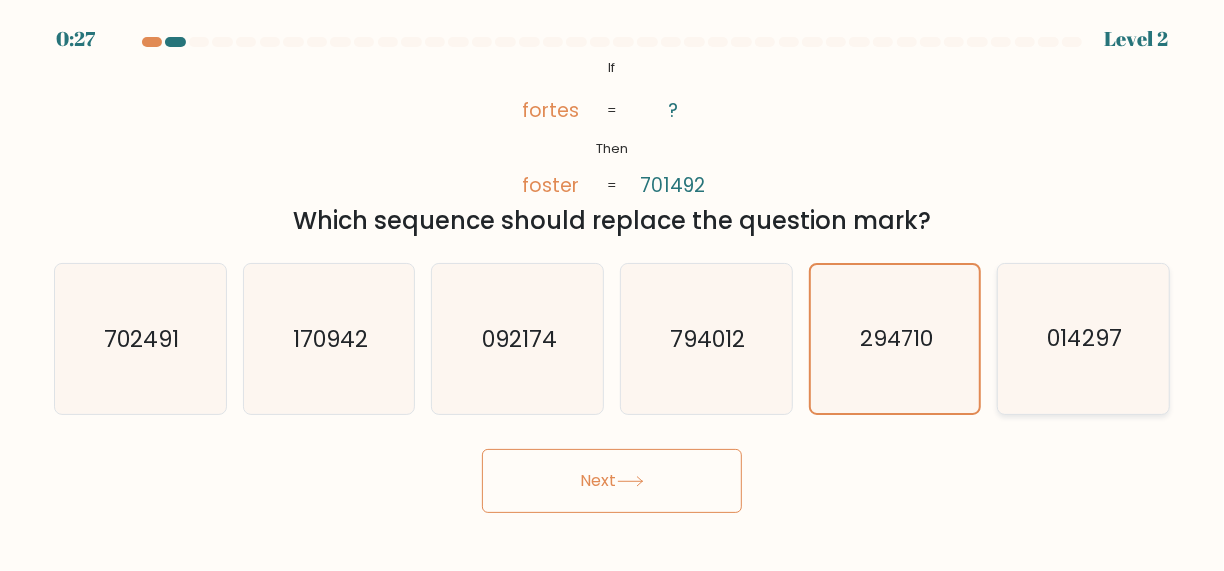 click on "014297" at bounding box center [1085, 339] 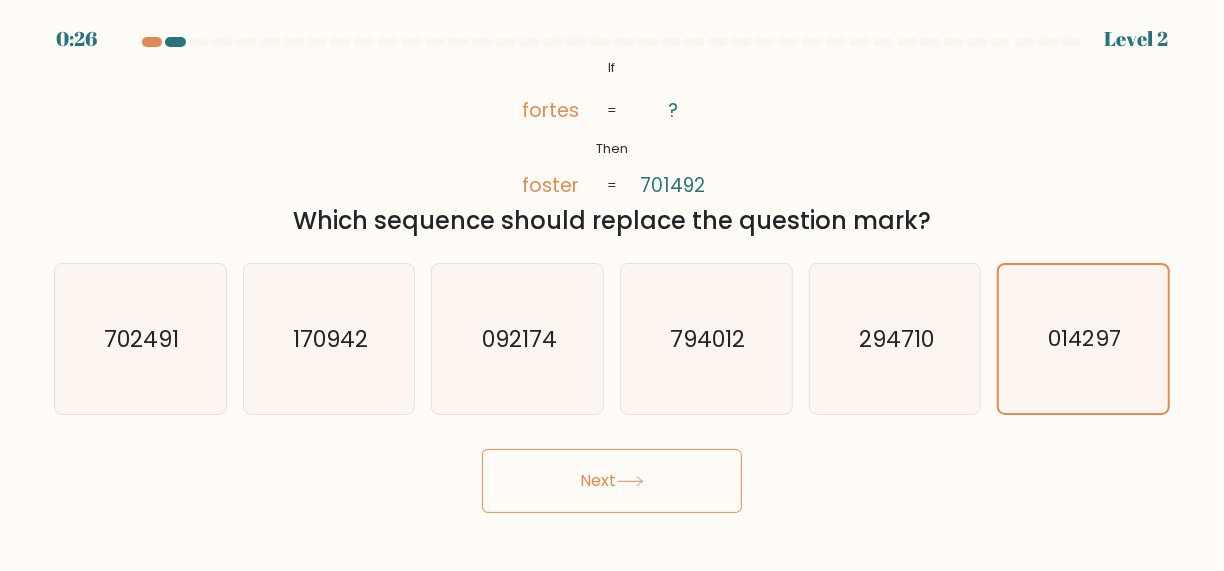 click at bounding box center [630, 481] 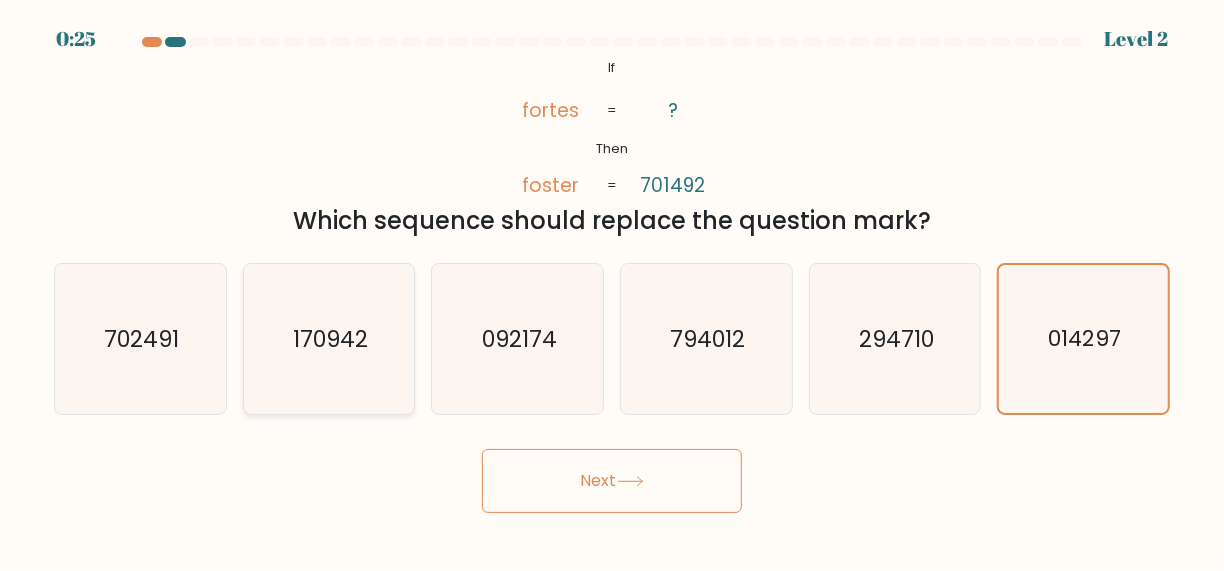 click on "170942" at bounding box center (329, 339) 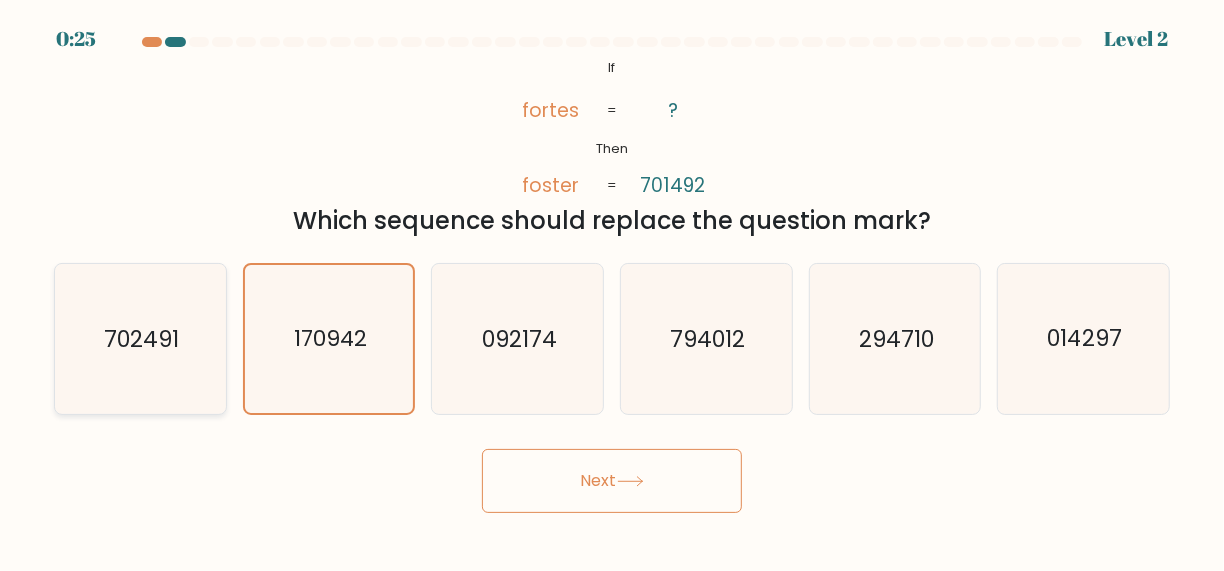 click on "702491" at bounding box center [140, 339] 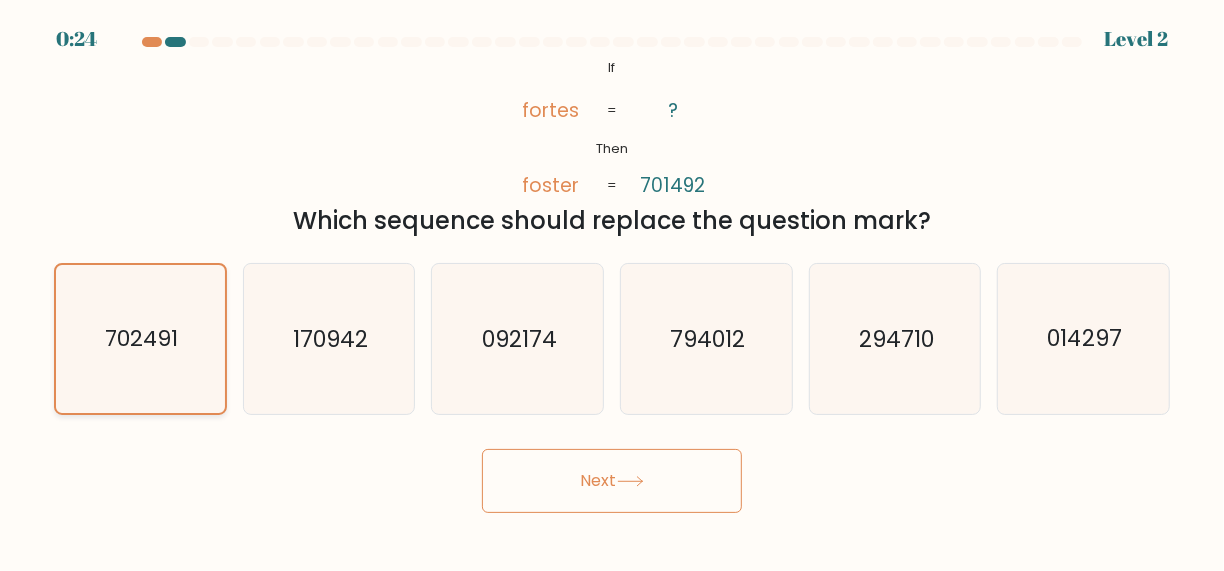click on "702491" at bounding box center [140, 339] 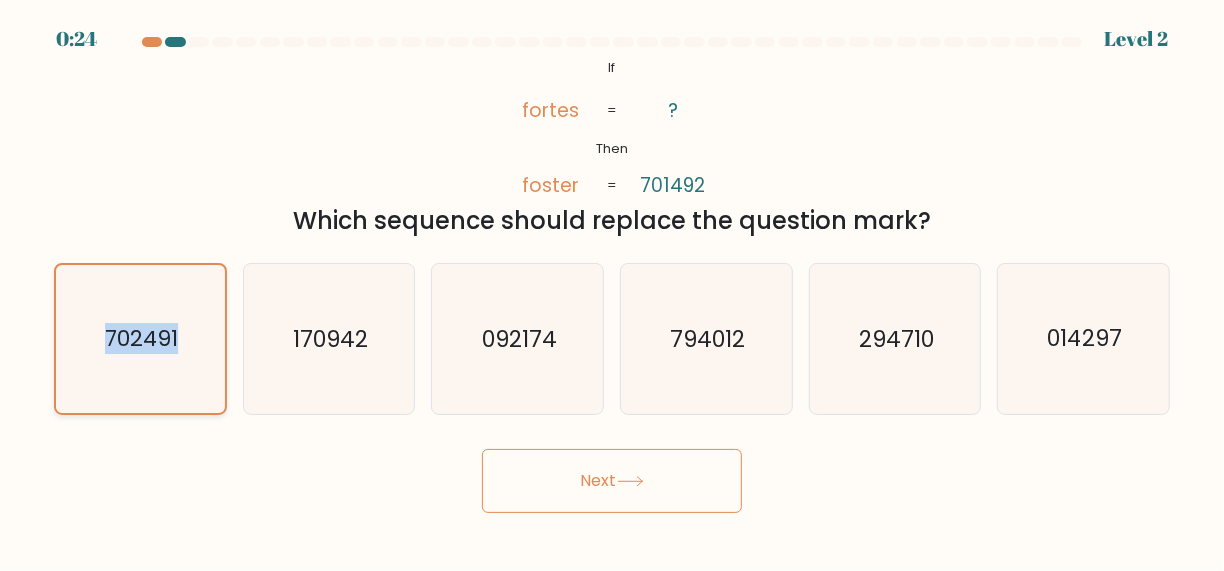 click on "702491" at bounding box center (140, 339) 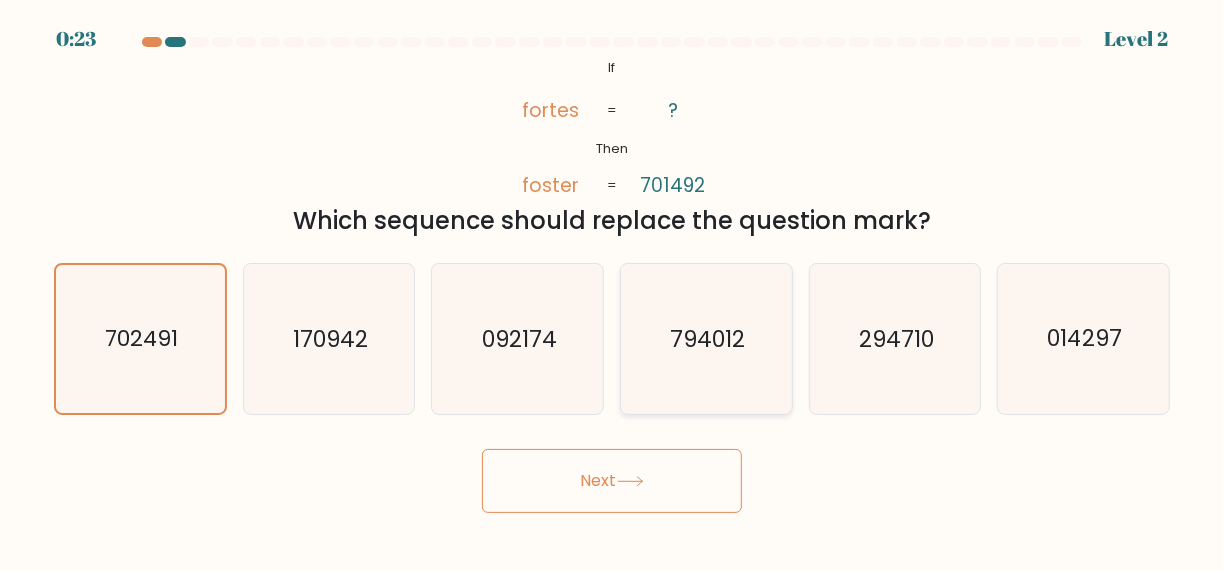 drag, startPoint x: 663, startPoint y: 319, endPoint x: 644, endPoint y: 345, distance: 32.202484 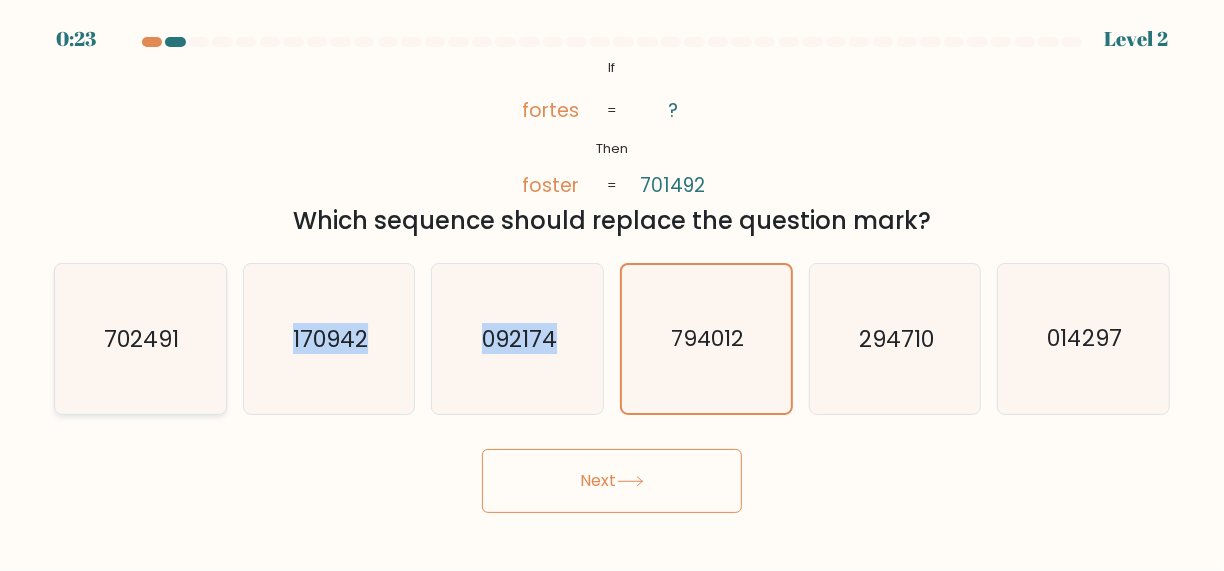 drag, startPoint x: 642, startPoint y: 345, endPoint x: 189, endPoint y: 326, distance: 453.3983 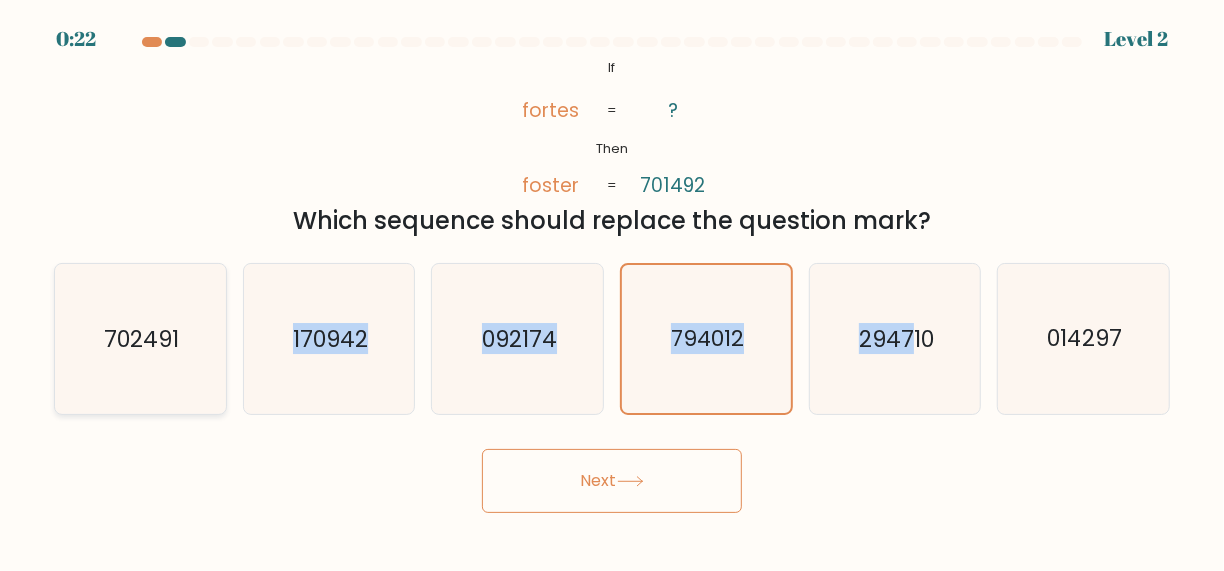 drag, startPoint x: 911, startPoint y: 311, endPoint x: 181, endPoint y: 356, distance: 731.3857 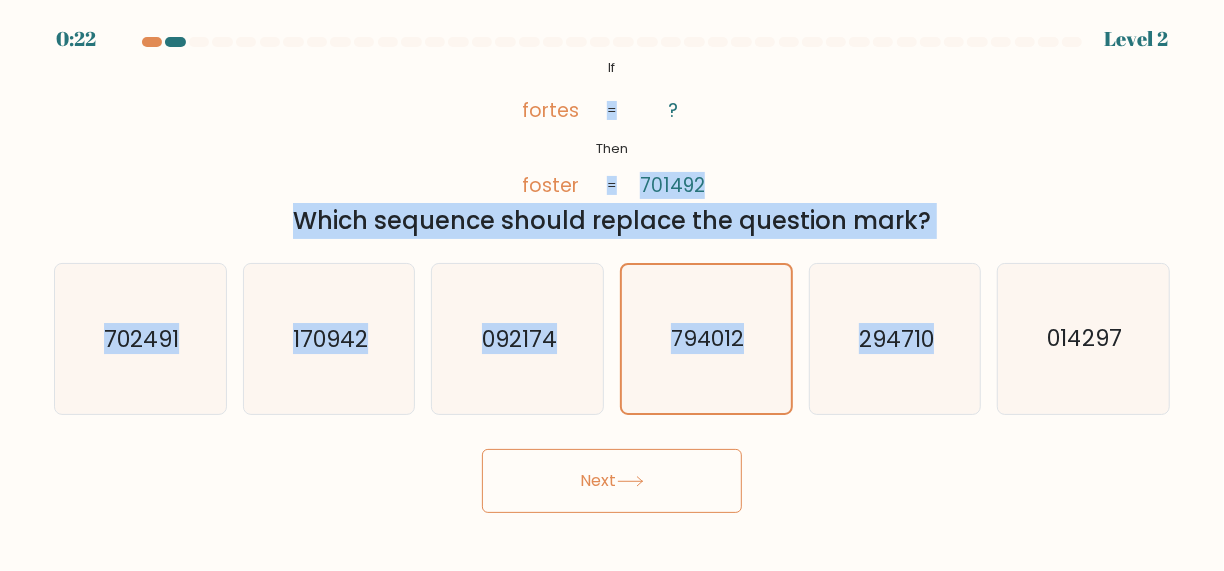 drag, startPoint x: 948, startPoint y: 335, endPoint x: 716, endPoint y: 74, distance: 349.20624 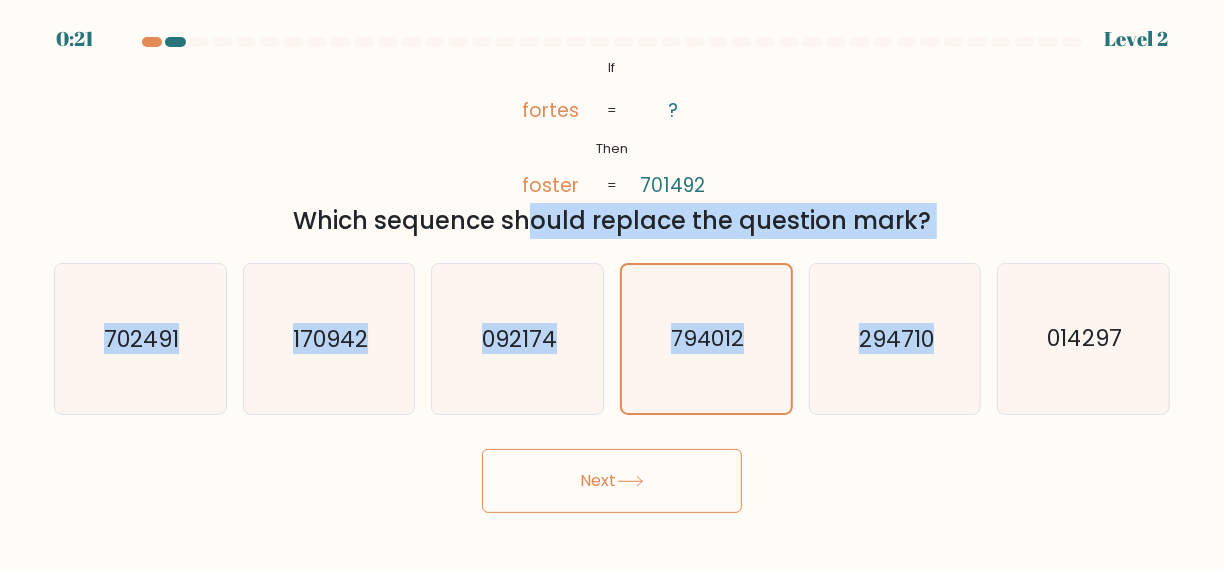 drag, startPoint x: 1006, startPoint y: 305, endPoint x: 342, endPoint y: 235, distance: 667.67957 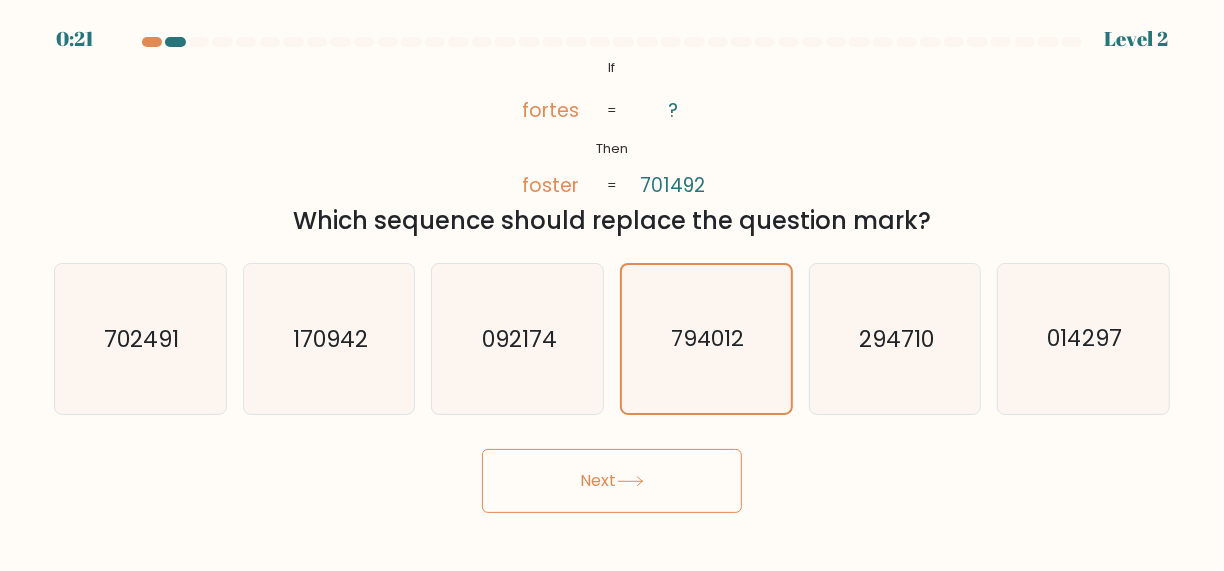 click on "@import url('https://fonts.googleapis.com/css?family=Abril+Fatface:400,100,100italic,300,300italic,400italic,500,500italic,700,700italic,900,900italic');           If       Then       fortes       foster       ?       701492       =       =
Which sequence should replace the question mark?" at bounding box center [612, 147] 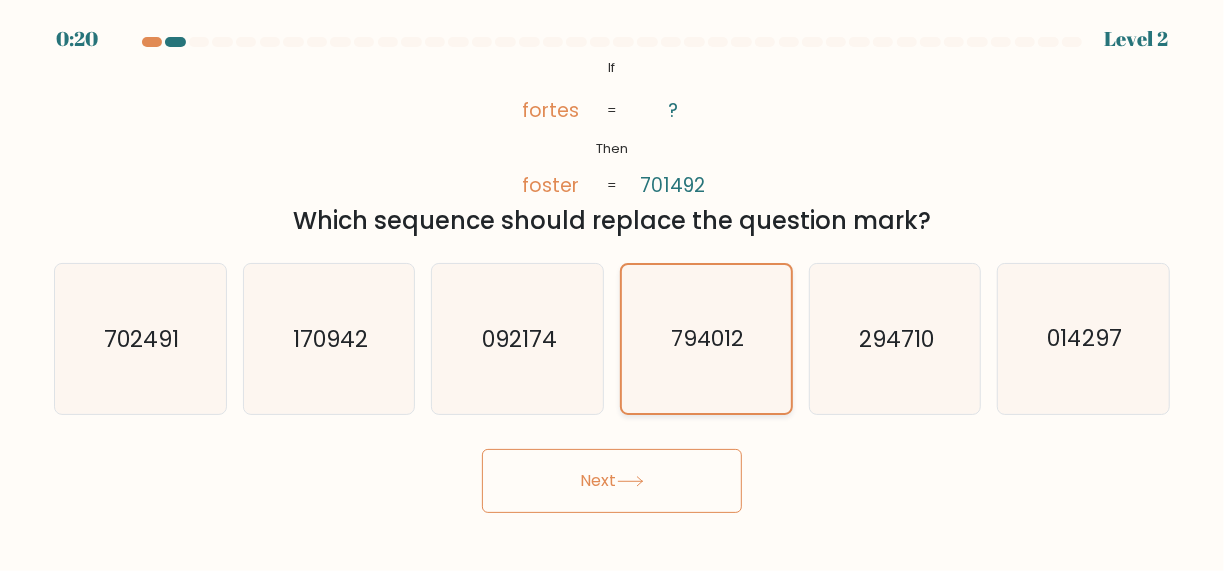 click on "794012" at bounding box center [706, 339] 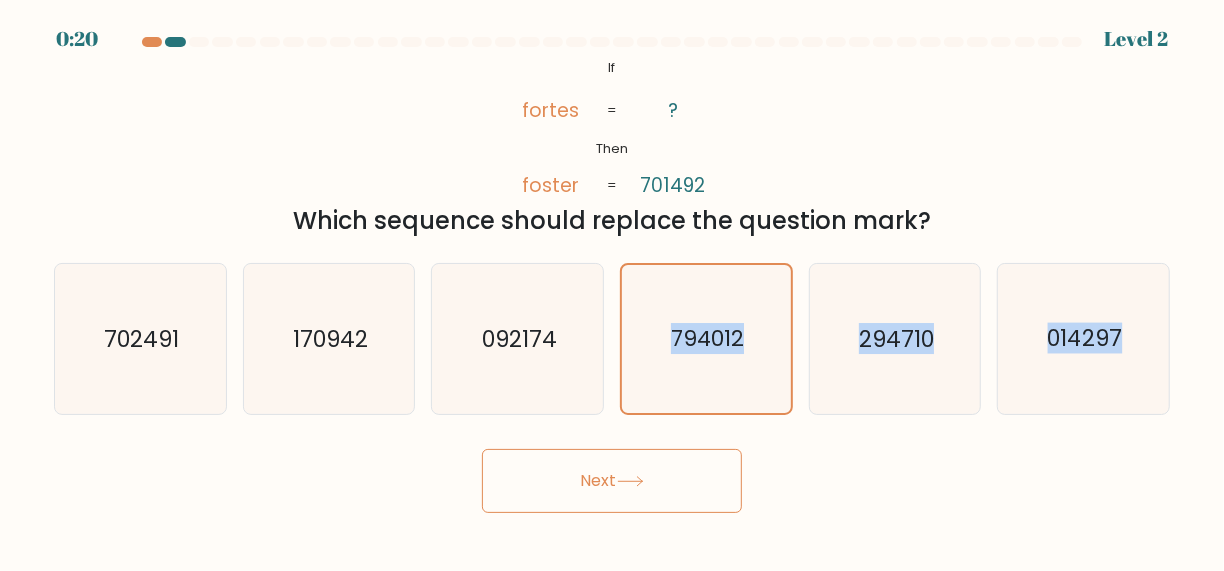 drag, startPoint x: 675, startPoint y: 362, endPoint x: 681, endPoint y: 427, distance: 65.27634 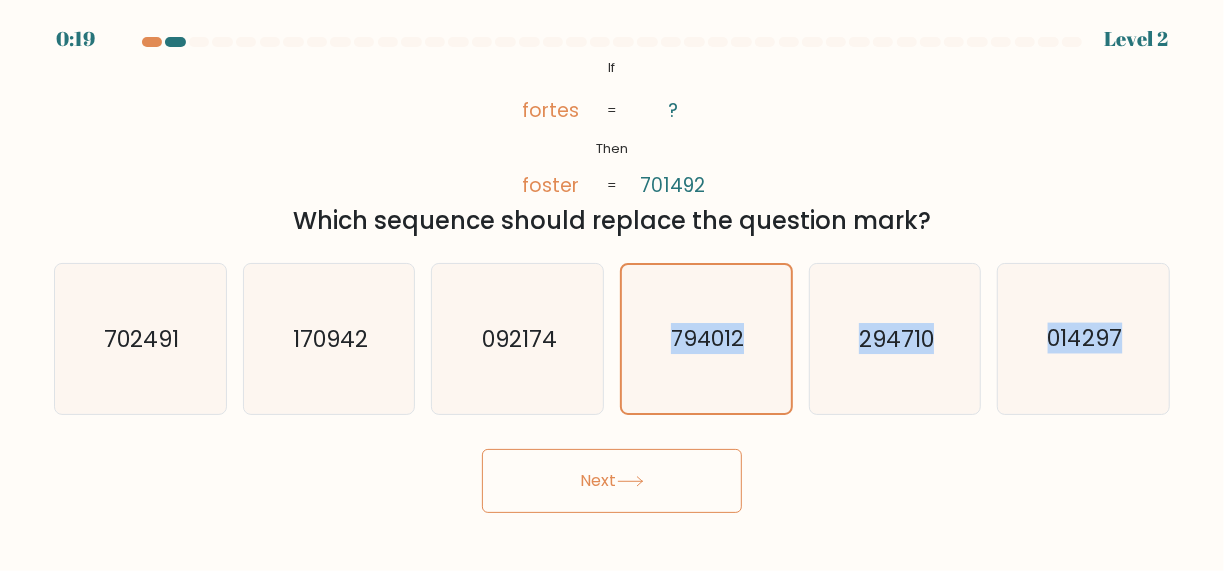 click on "Next" at bounding box center [612, 481] 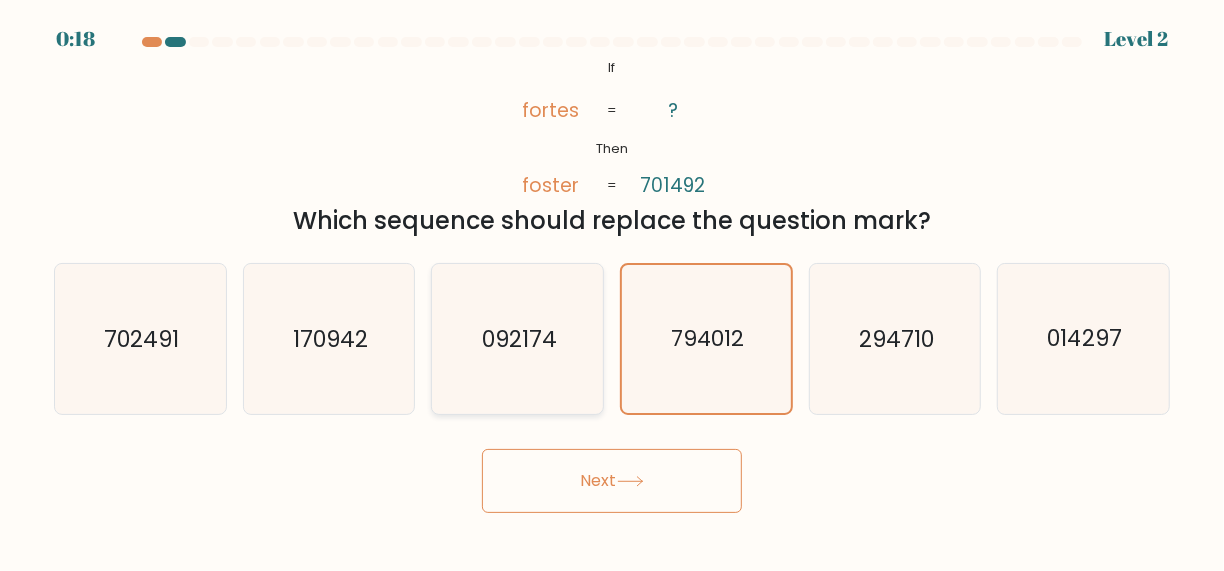 click on "092174" at bounding box center [518, 339] 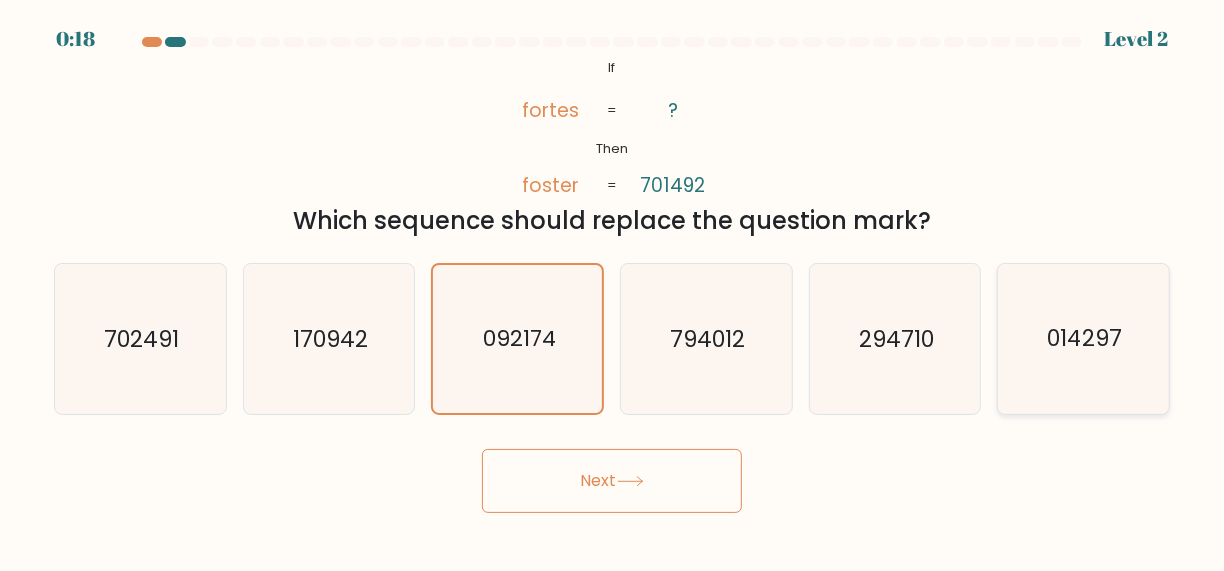 click on "014297" at bounding box center [1084, 339] 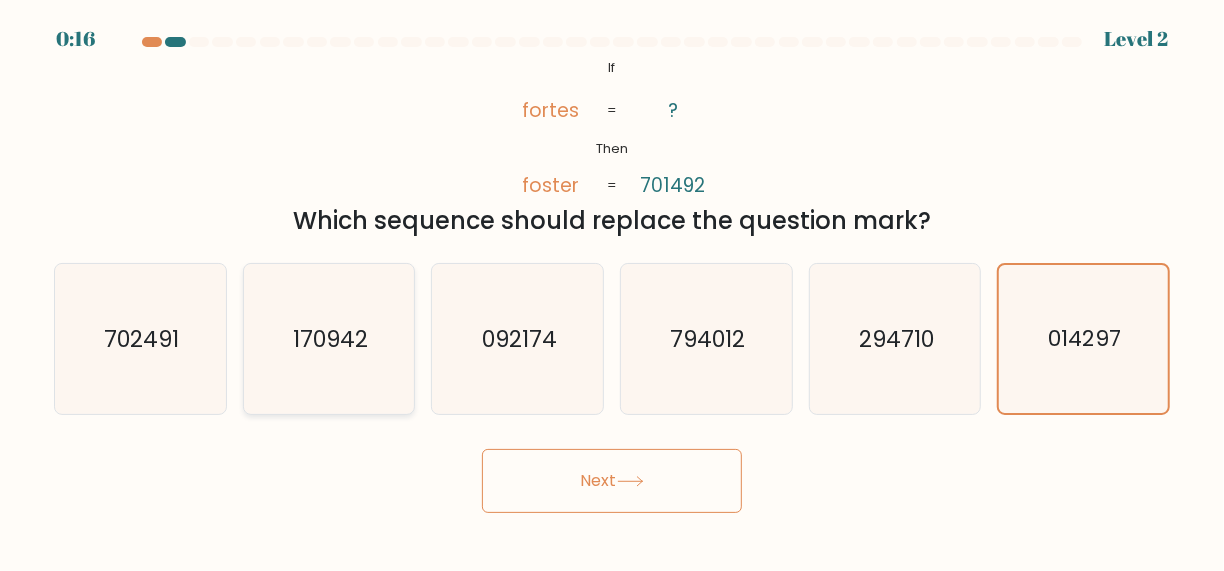click on "170942" at bounding box center [329, 339] 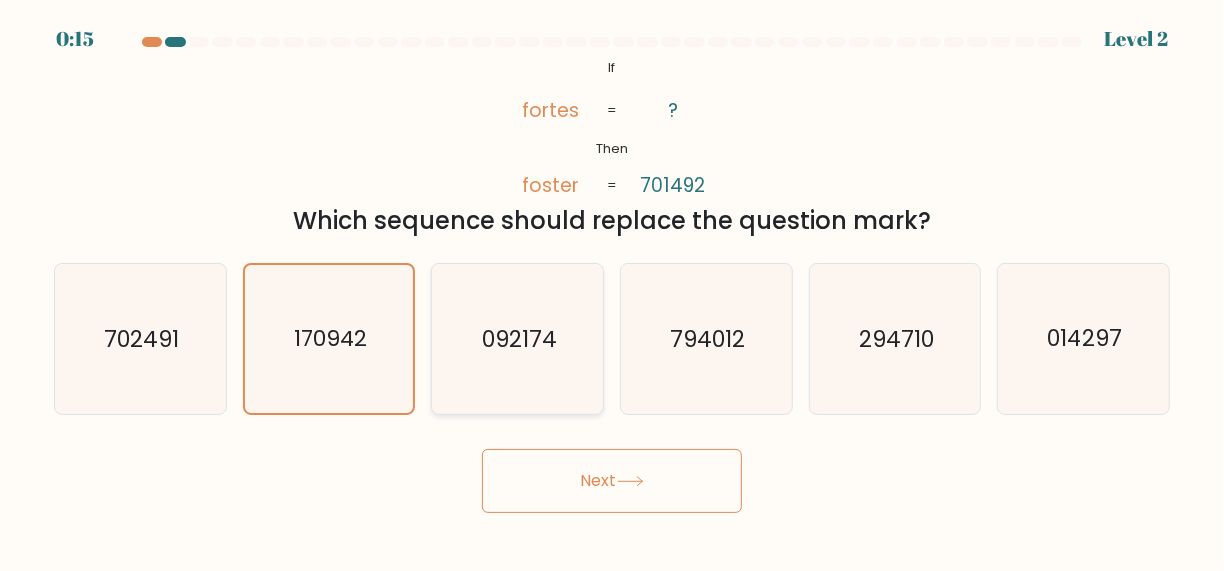 click on "092174" at bounding box center (518, 339) 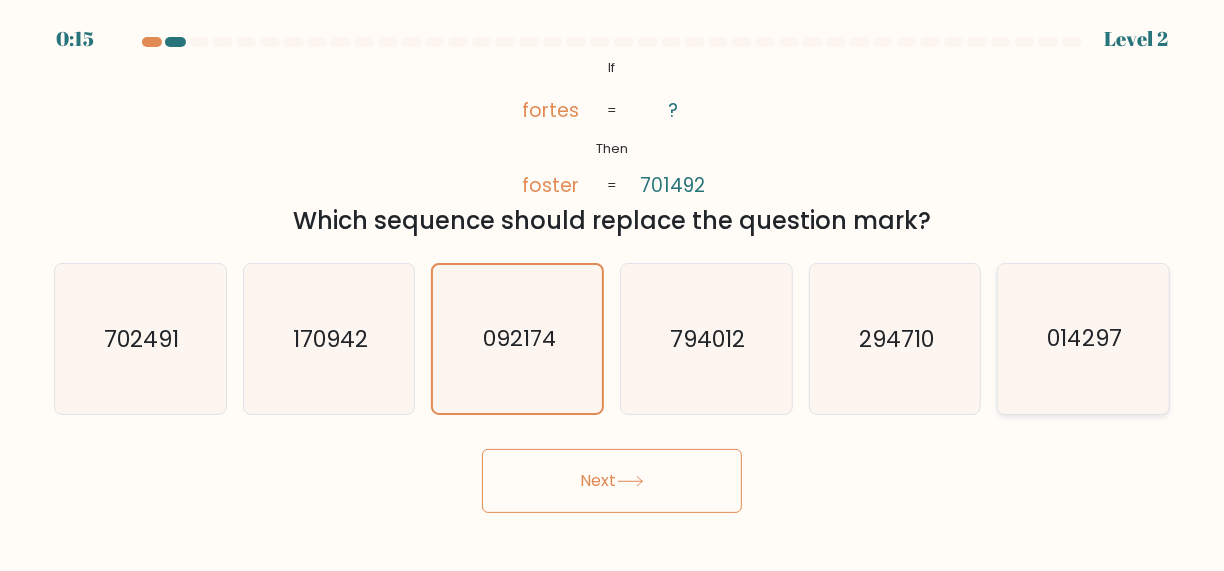 click on "014297" at bounding box center [1084, 339] 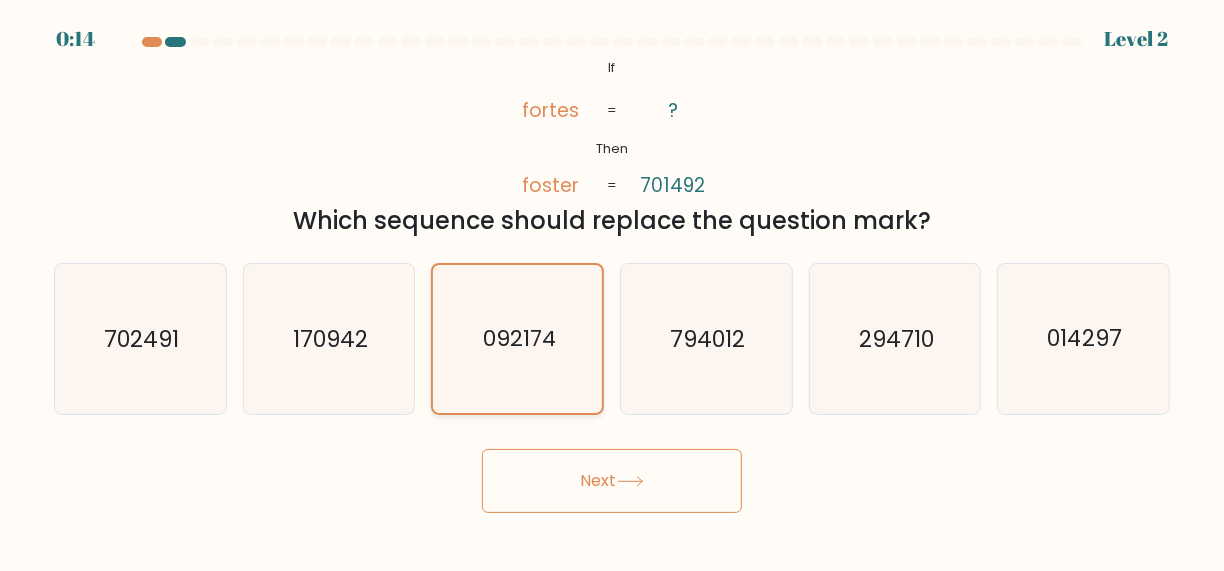 click on "092174" at bounding box center (518, 339) 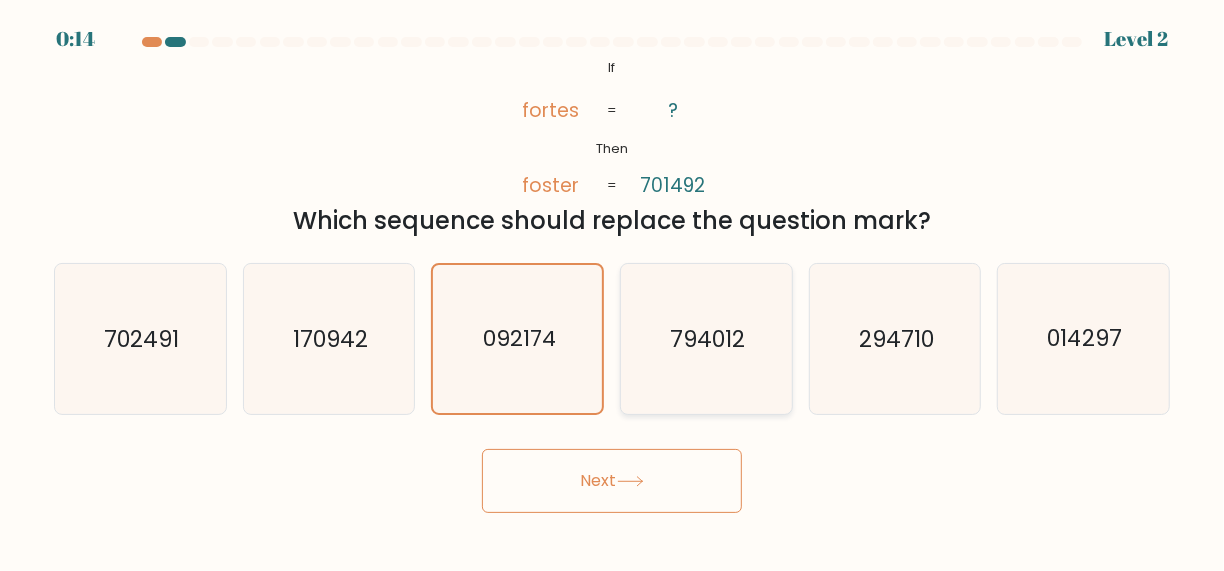 drag, startPoint x: 1215, startPoint y: 347, endPoint x: 673, endPoint y: 364, distance: 542.26654 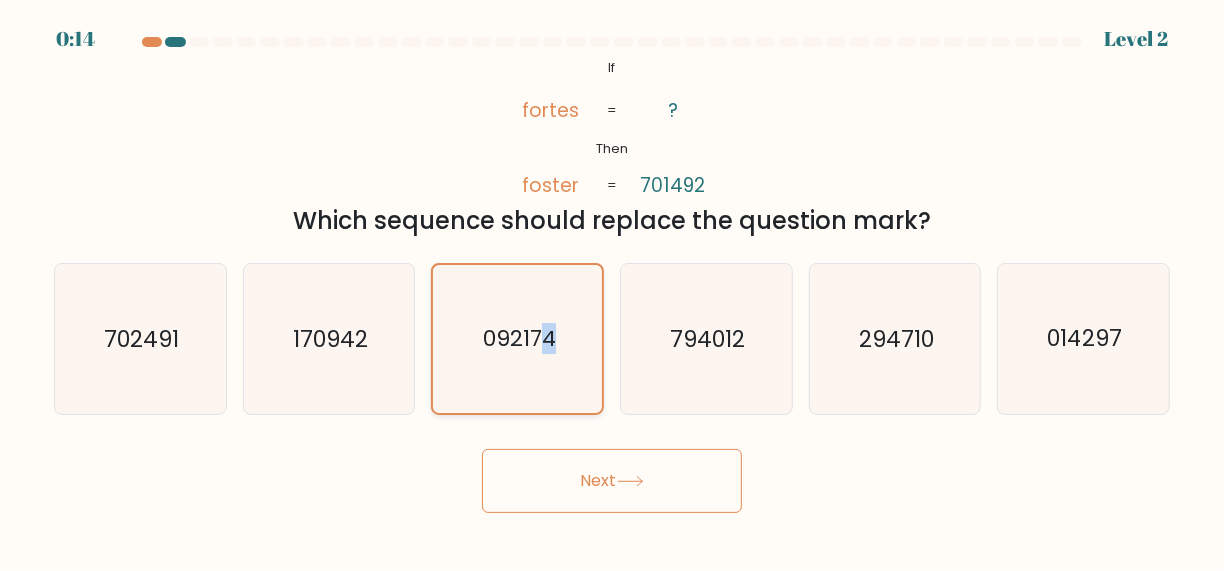 click on "092174" at bounding box center [518, 339] 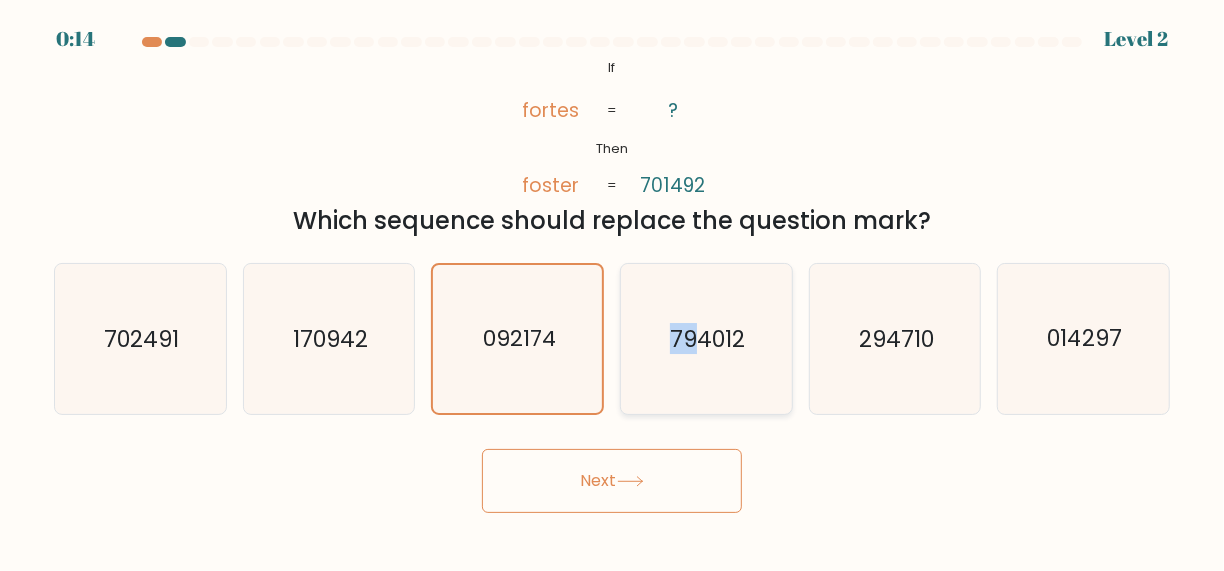click on "794012" at bounding box center (707, 339) 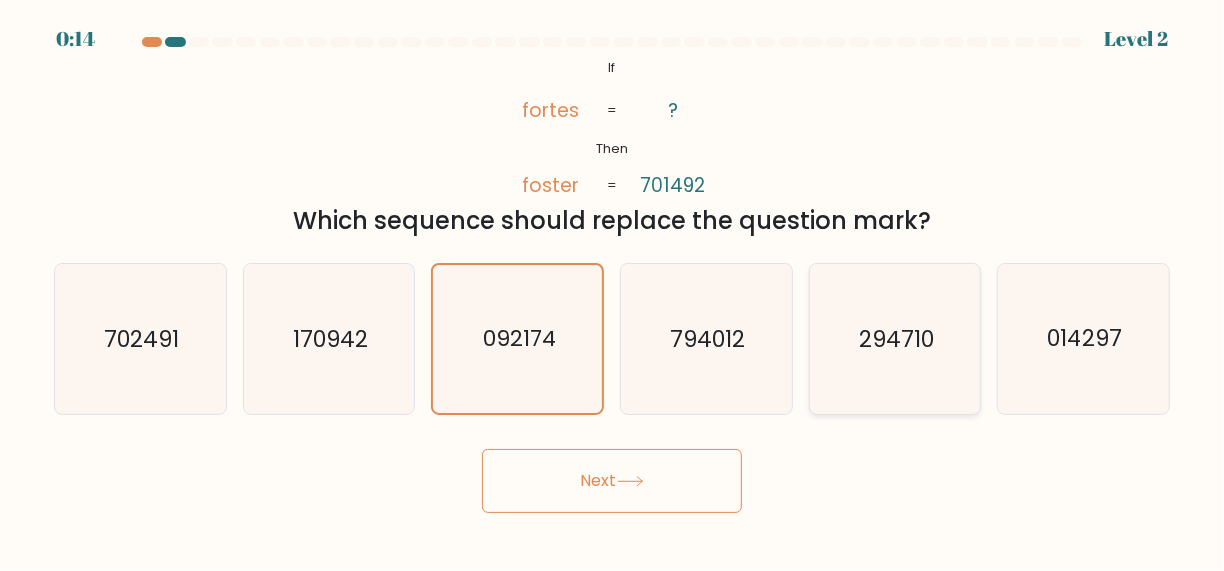 click on "294710" at bounding box center [895, 339] 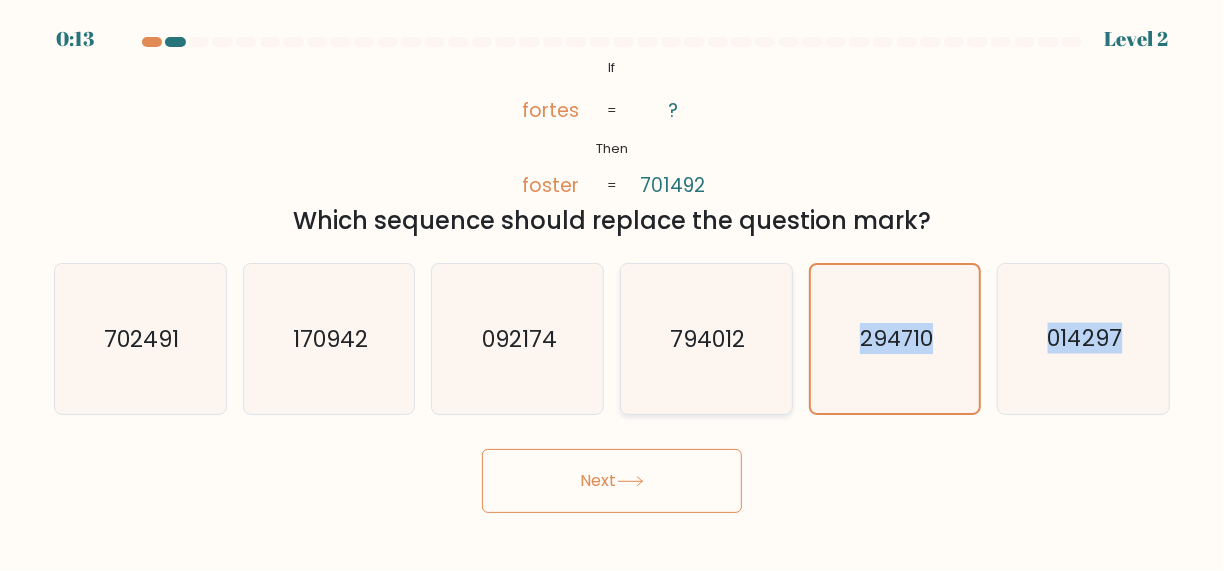 drag, startPoint x: 855, startPoint y: 332, endPoint x: 767, endPoint y: 340, distance: 88.362885 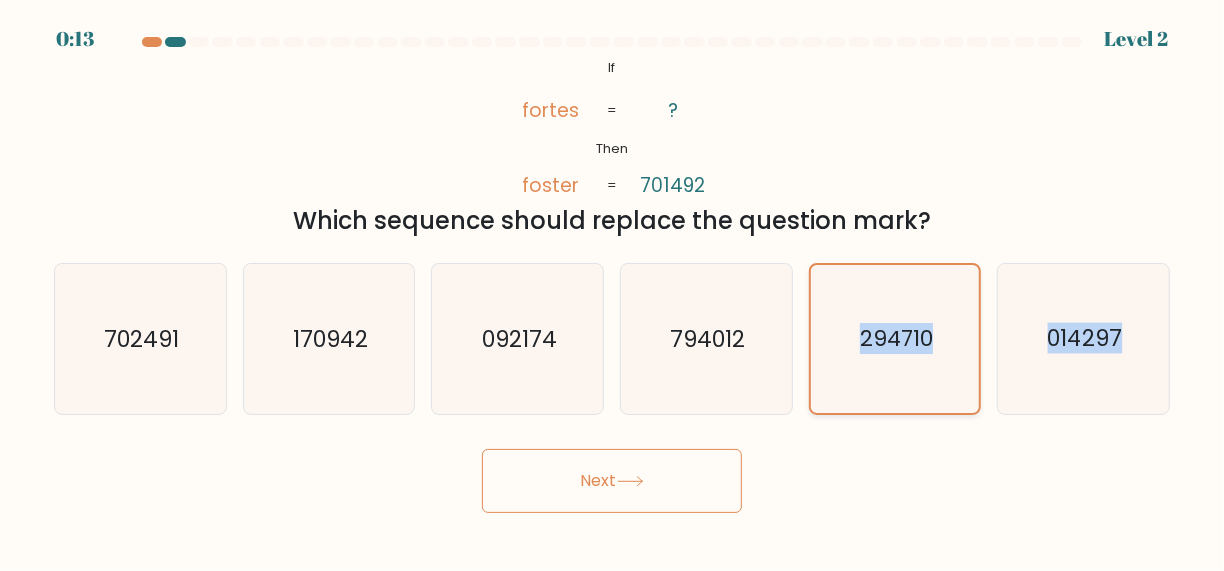 click on "294710" at bounding box center [896, 339] 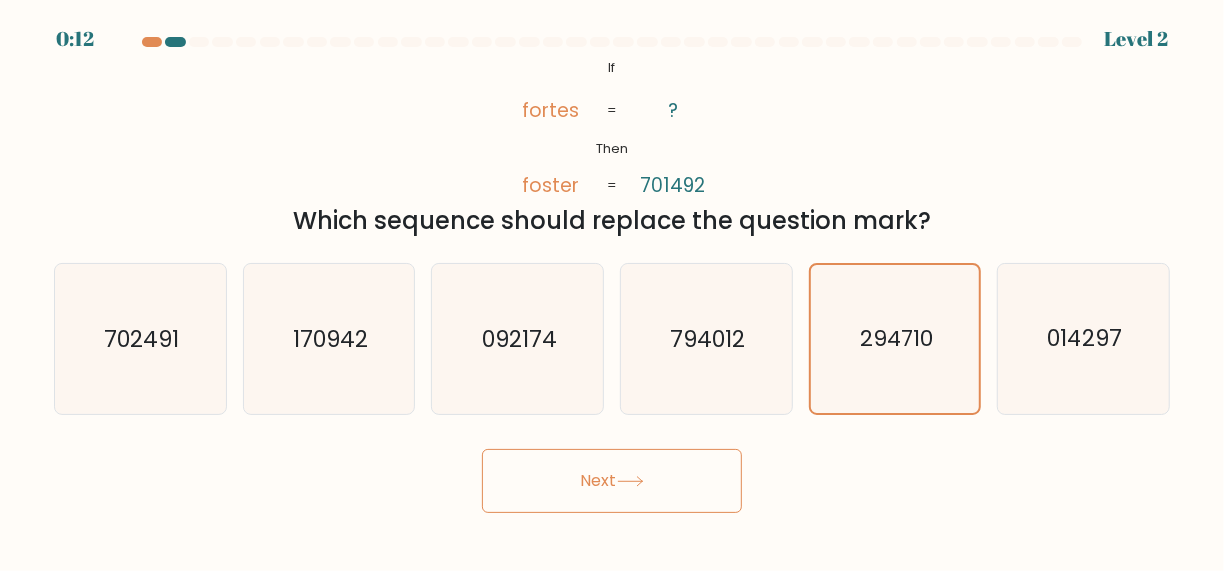 click on "Next" at bounding box center [612, 476] 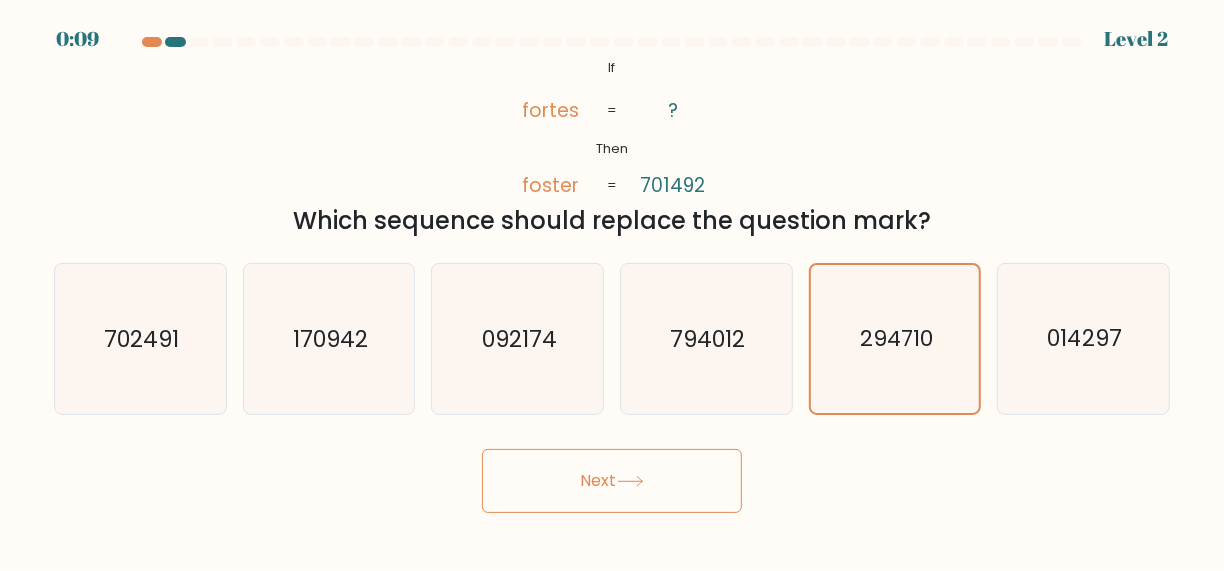 click on "0:09
Level 2
If" at bounding box center [612, 285] 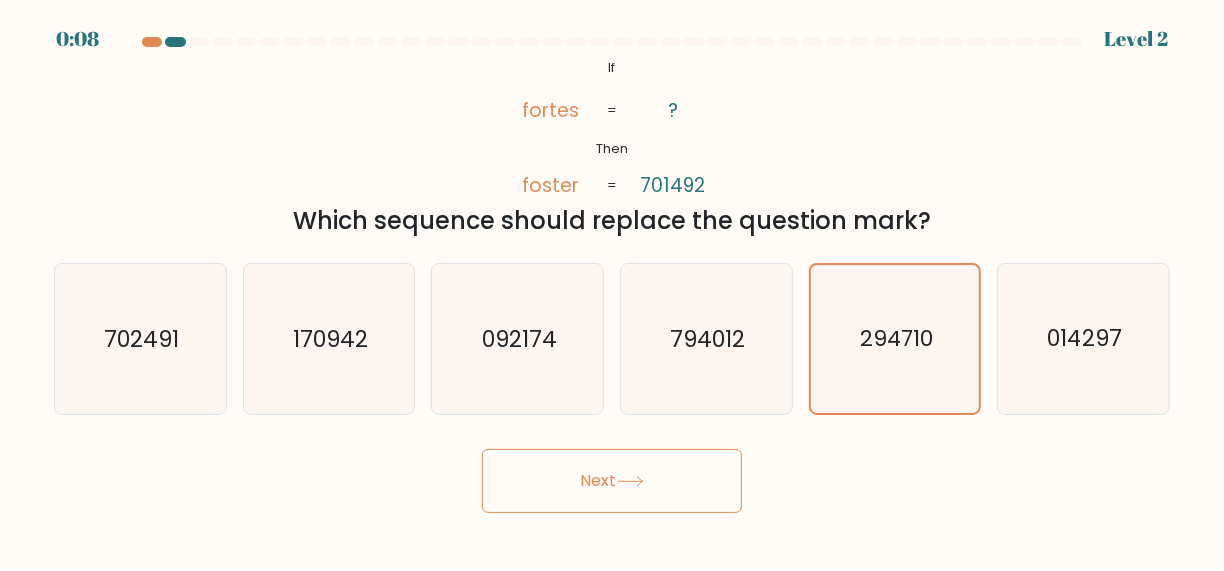 click on "Next" at bounding box center [612, 481] 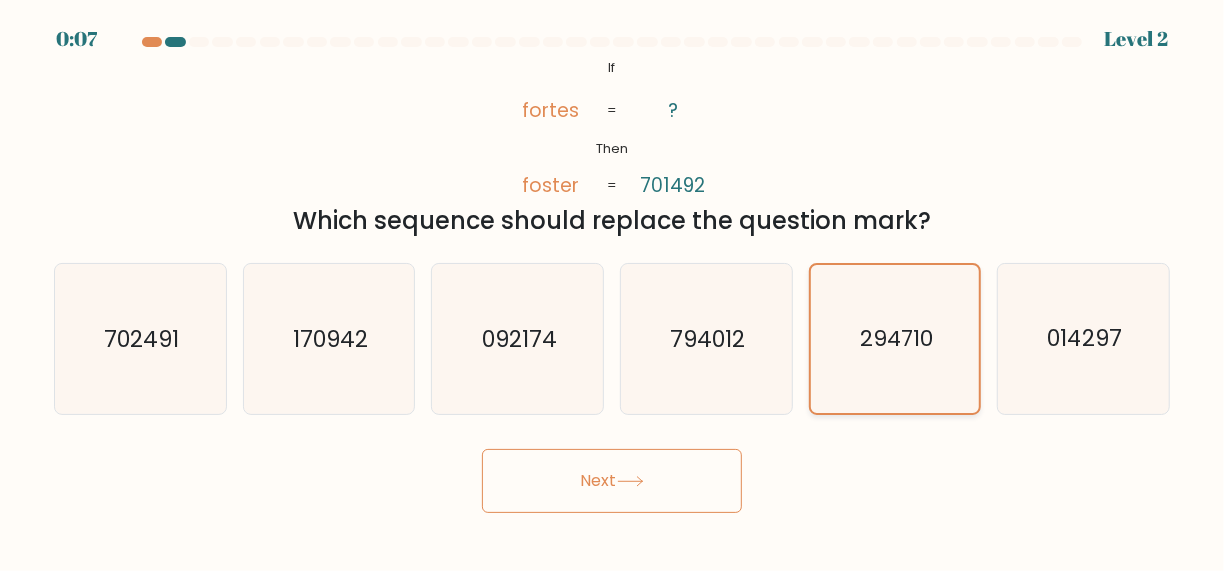 click on "294710" at bounding box center (895, 339) 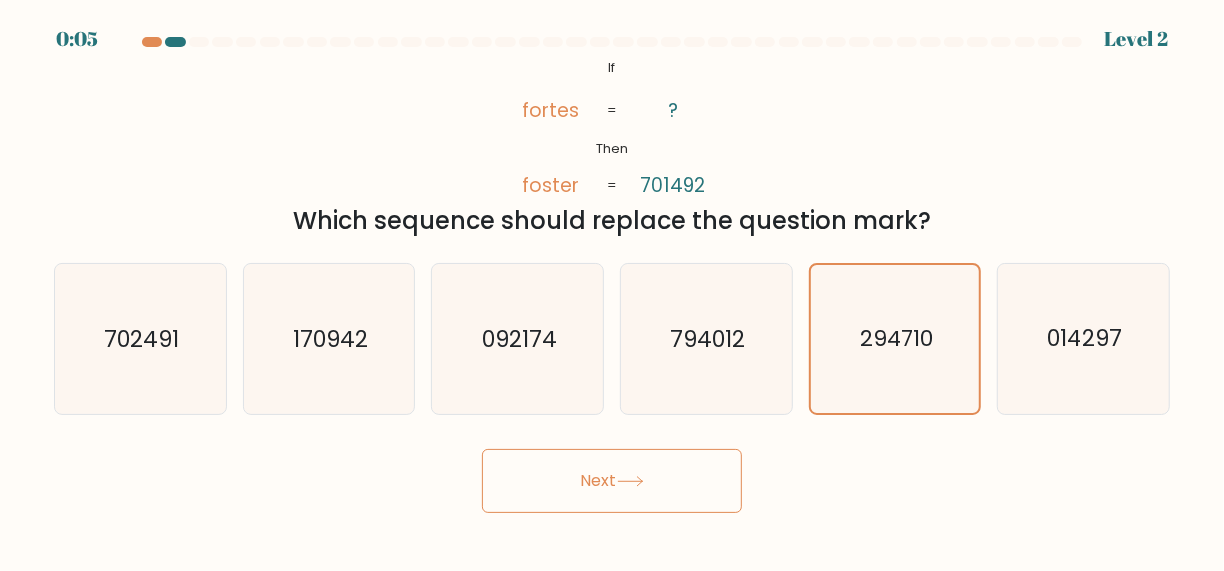 drag, startPoint x: 847, startPoint y: 331, endPoint x: 771, endPoint y: 444, distance: 136.18002 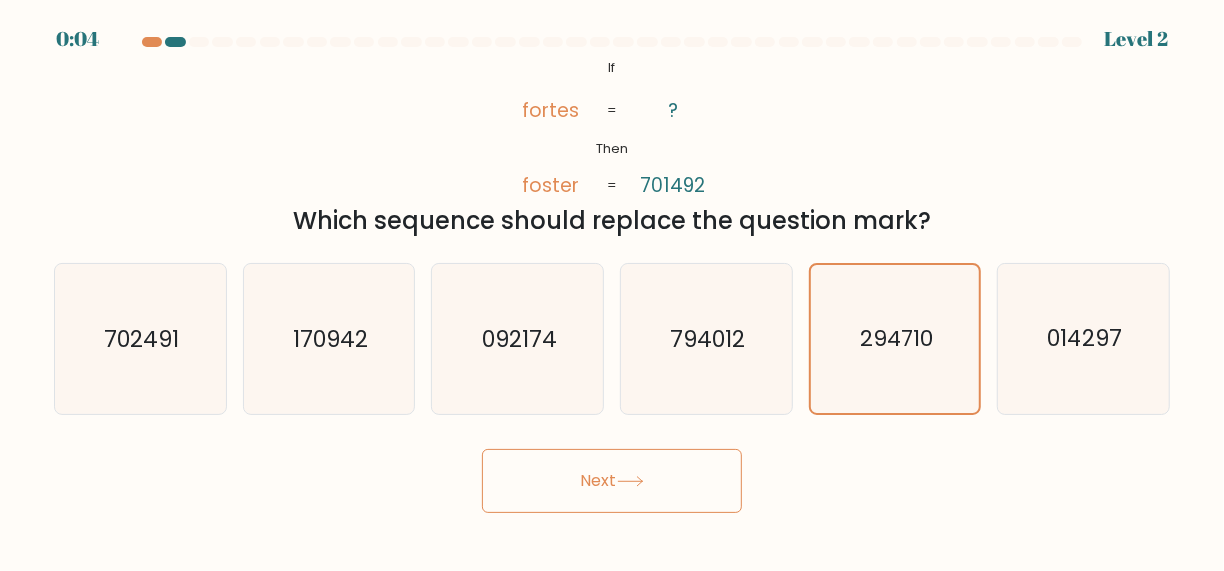 click on "701492" at bounding box center (673, 185) 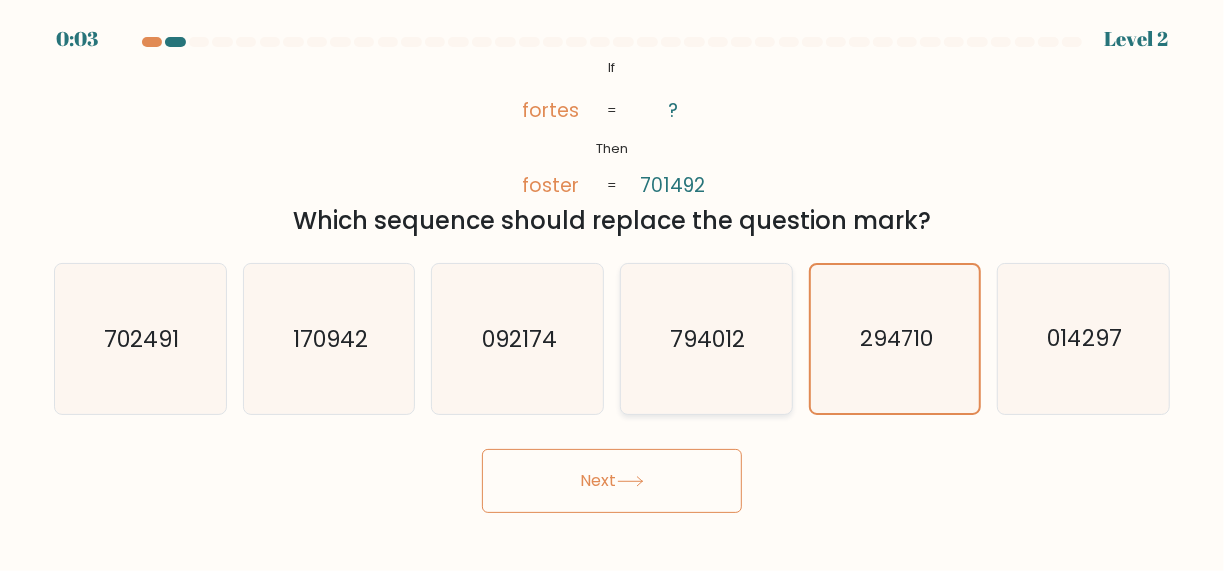 click on "794012" at bounding box center [706, 339] 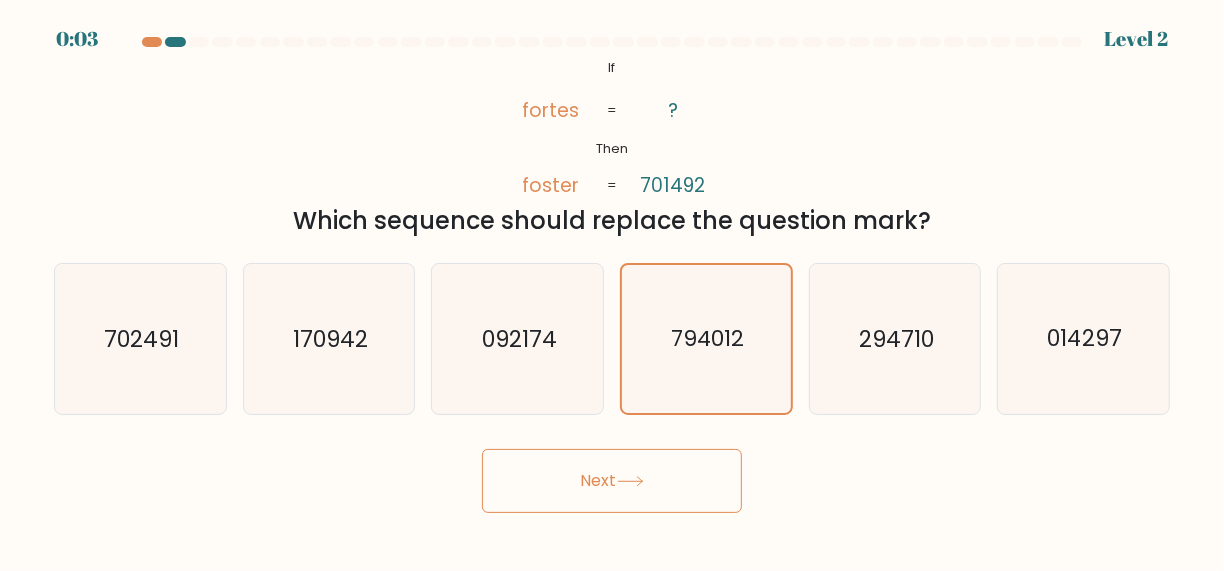 click on "Next" at bounding box center [612, 481] 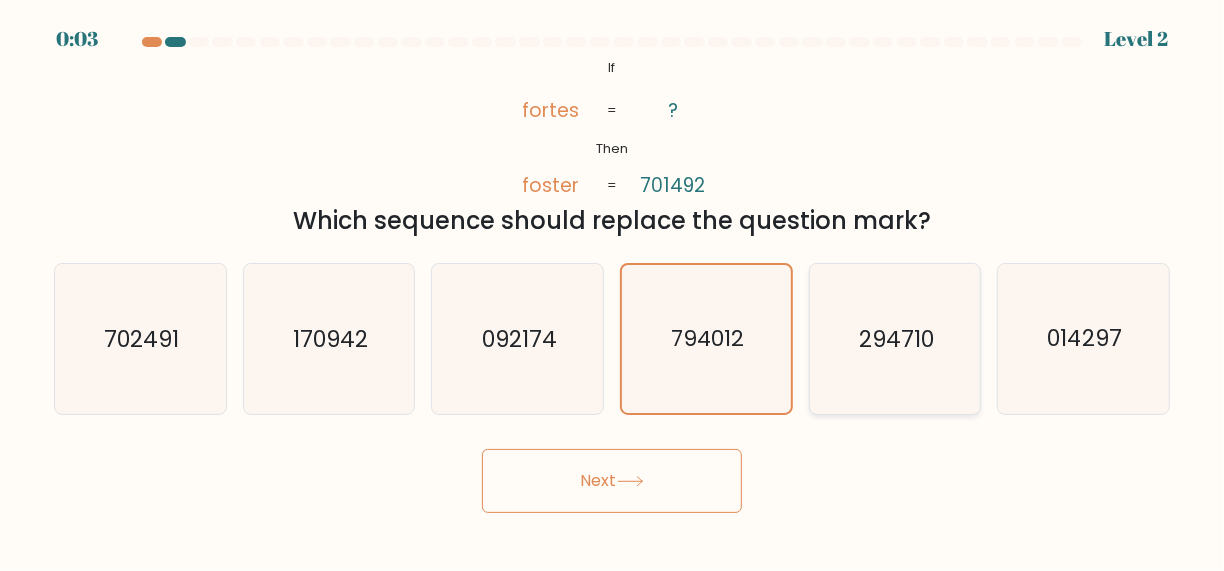 click on "294710" at bounding box center [895, 339] 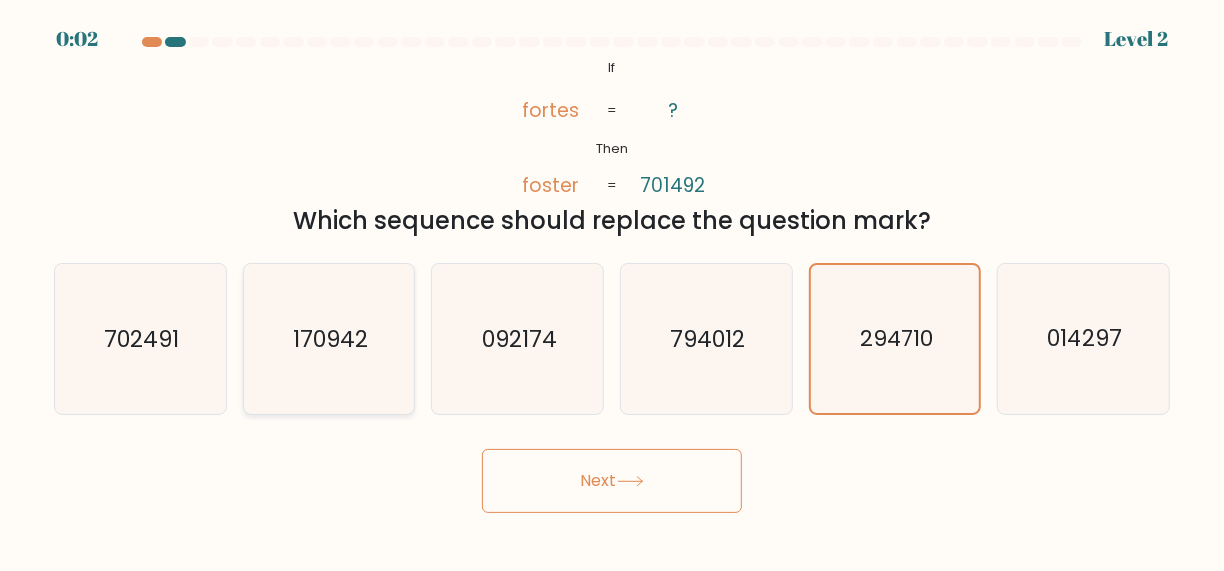 click on "170942" at bounding box center (330, 339) 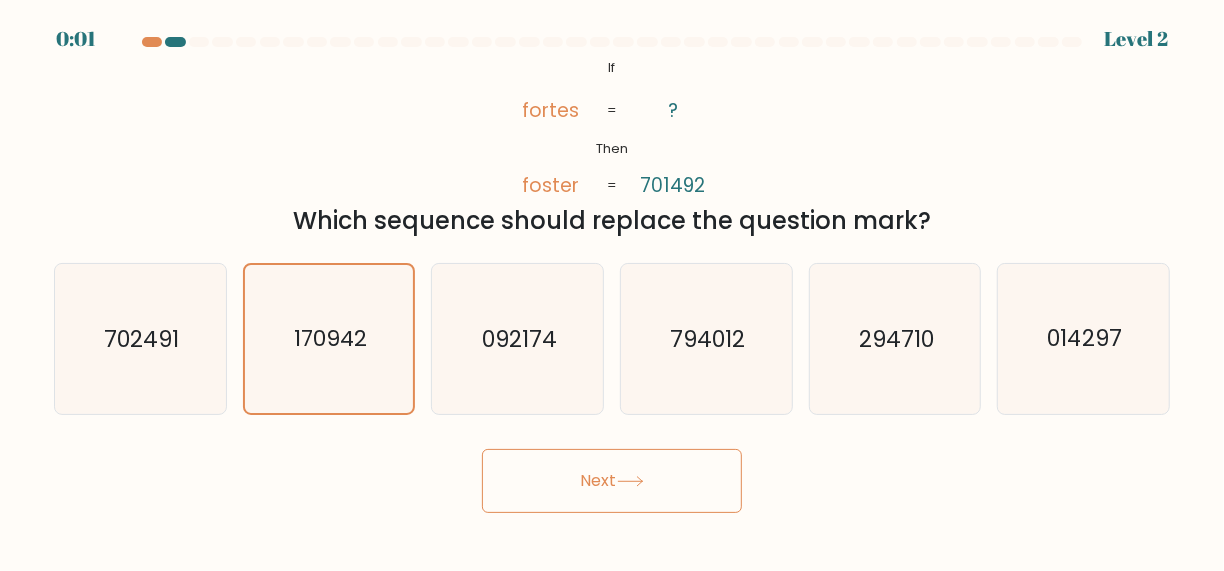 click on "Next" at bounding box center (612, 476) 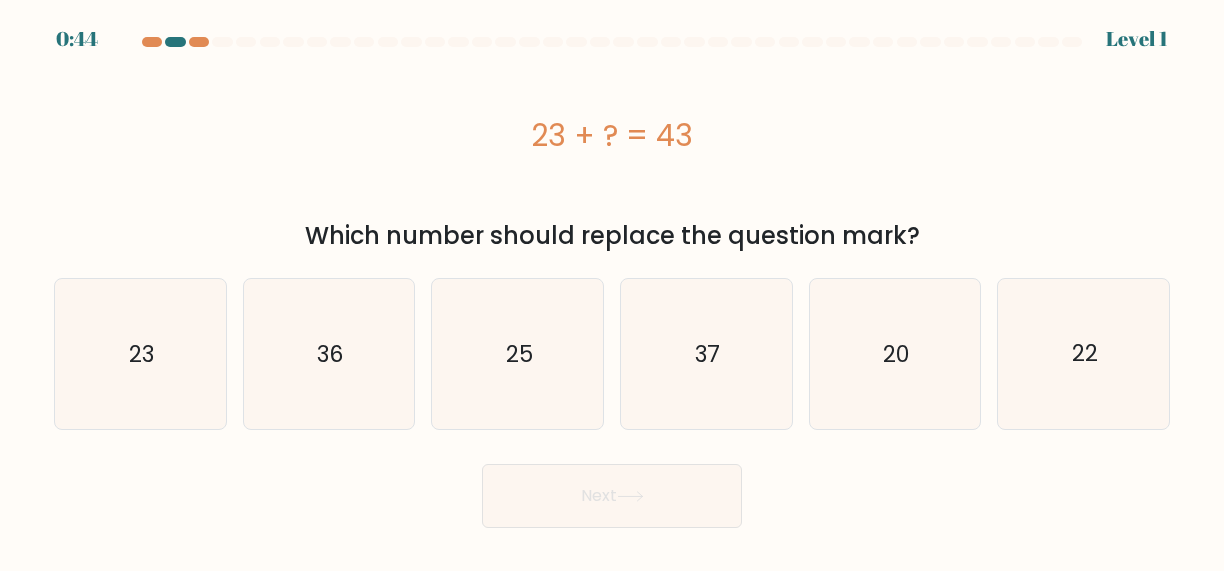 scroll, scrollTop: 0, scrollLeft: 0, axis: both 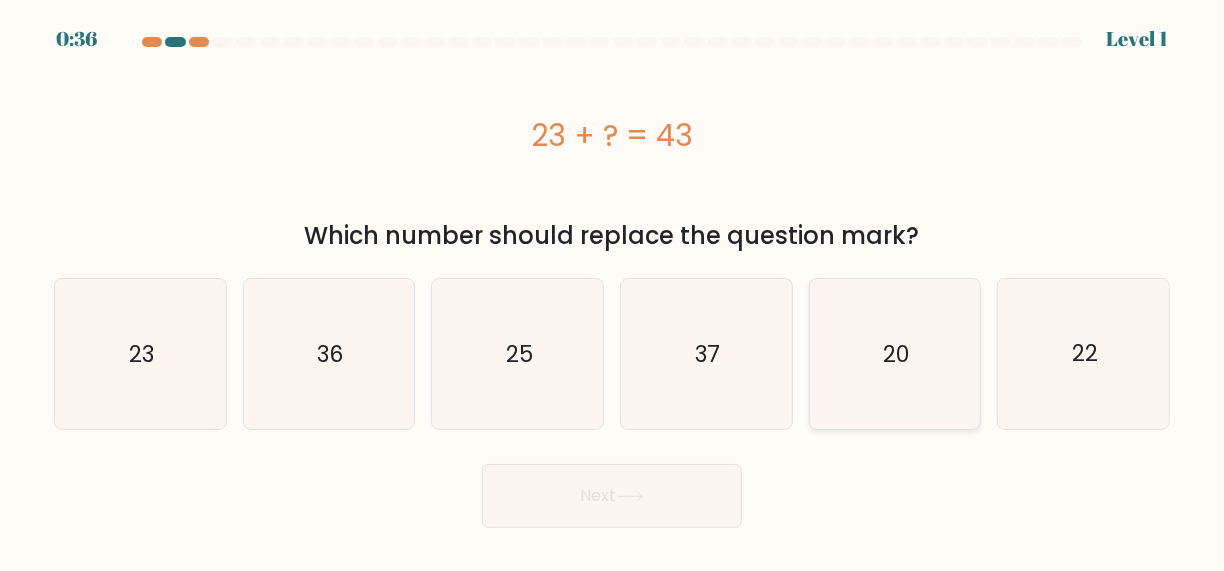 click on "e.
20" at bounding box center [612, 288] 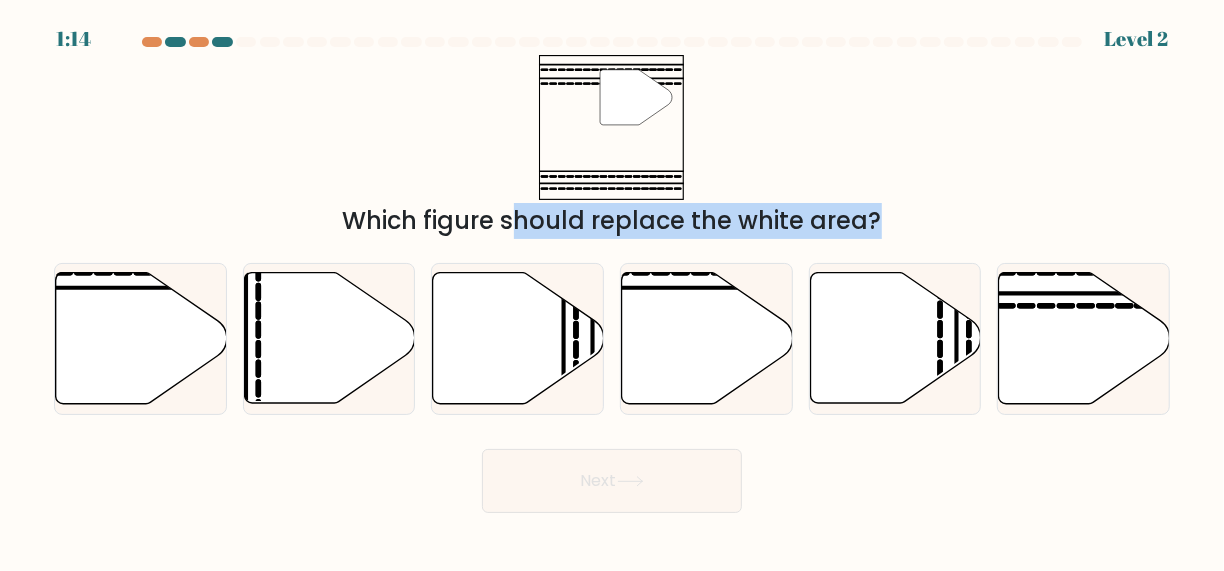 drag, startPoint x: 162, startPoint y: 328, endPoint x: 513, endPoint y: 203, distance: 372.5936 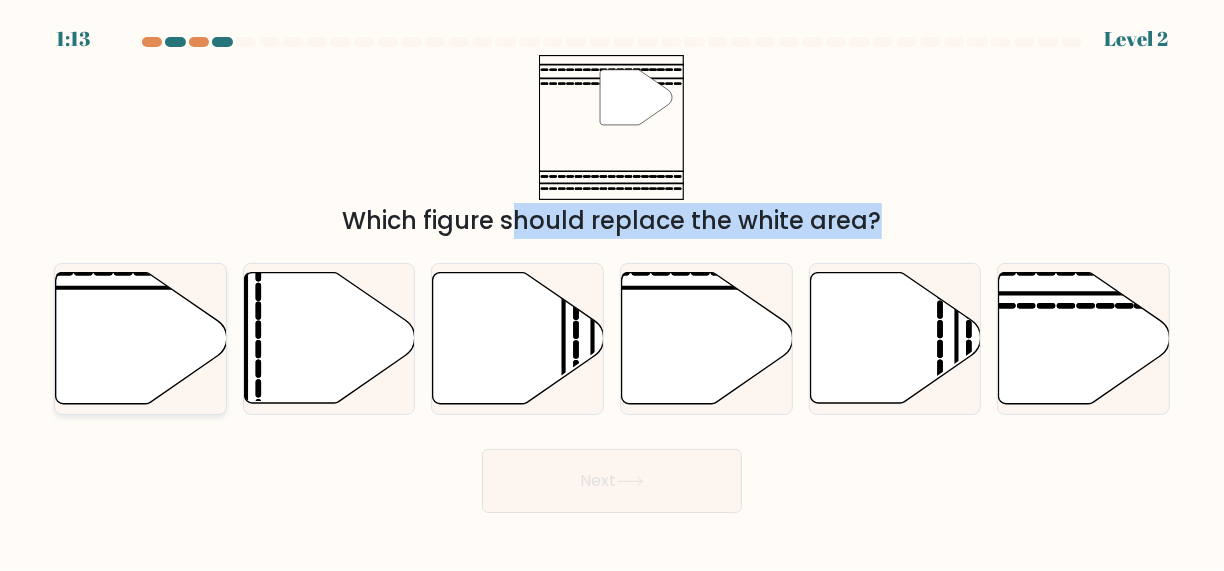 click at bounding box center [141, 338] 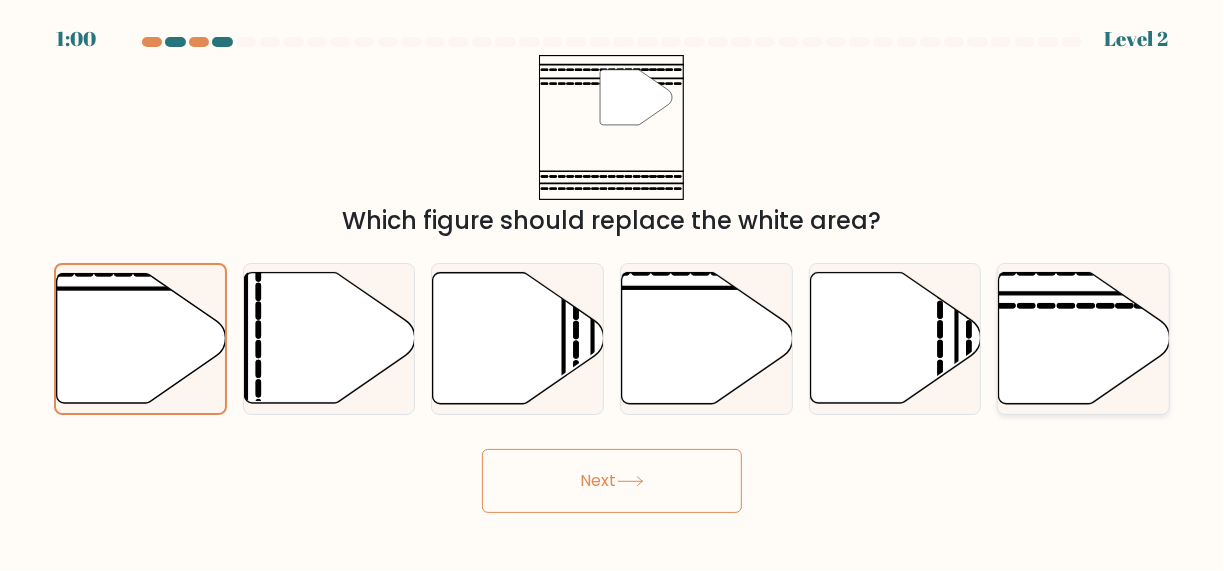 click at bounding box center [1084, 338] 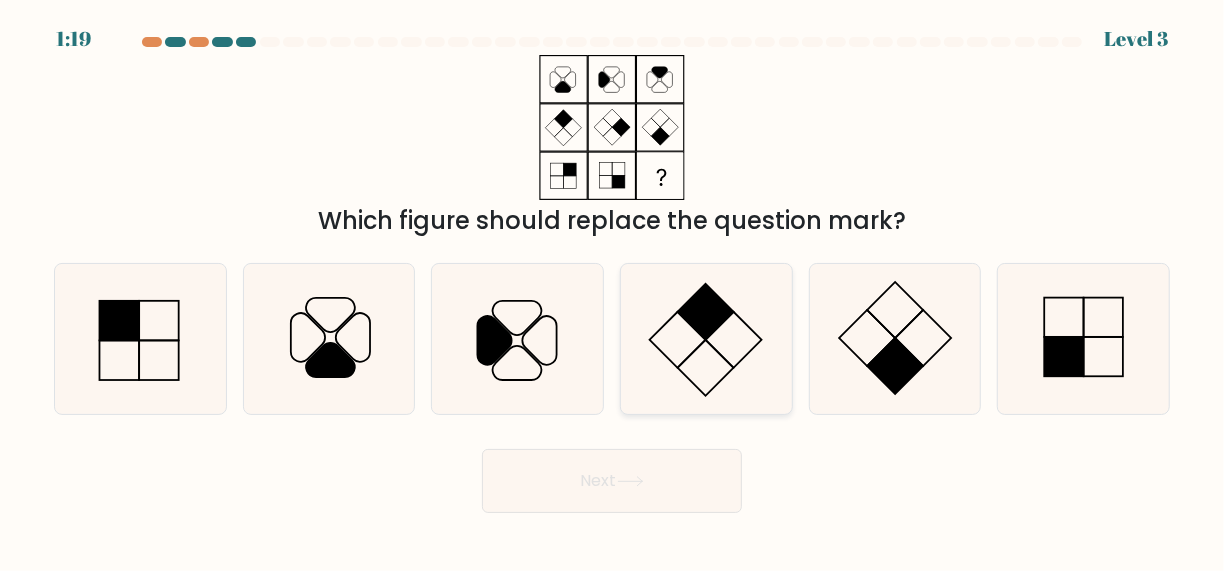 click at bounding box center (706, 339) 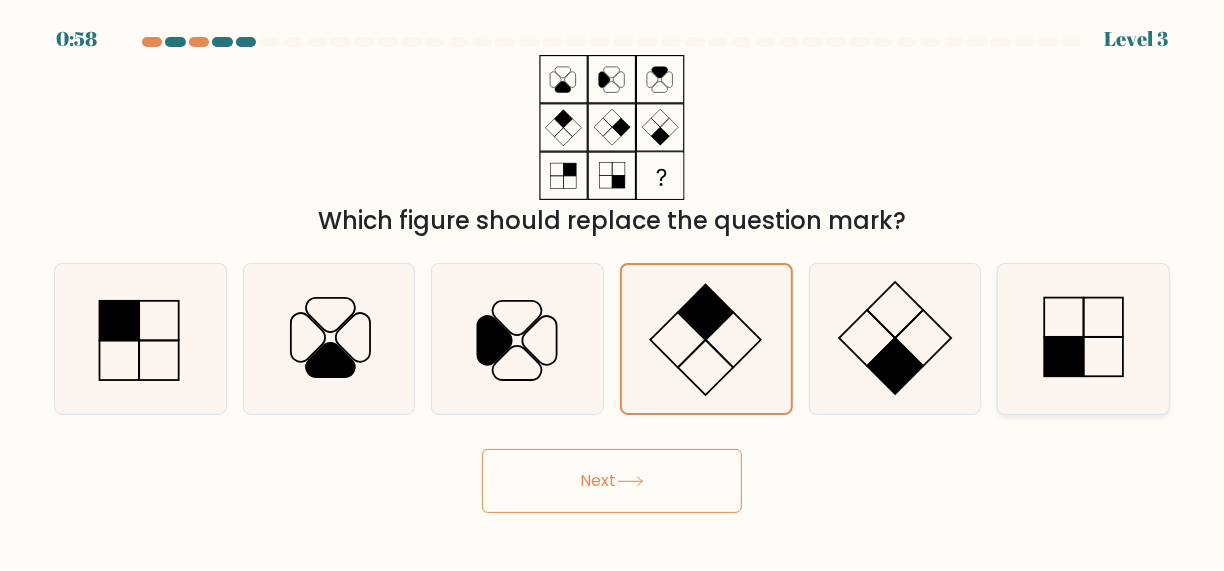 click at bounding box center [1063, 357] 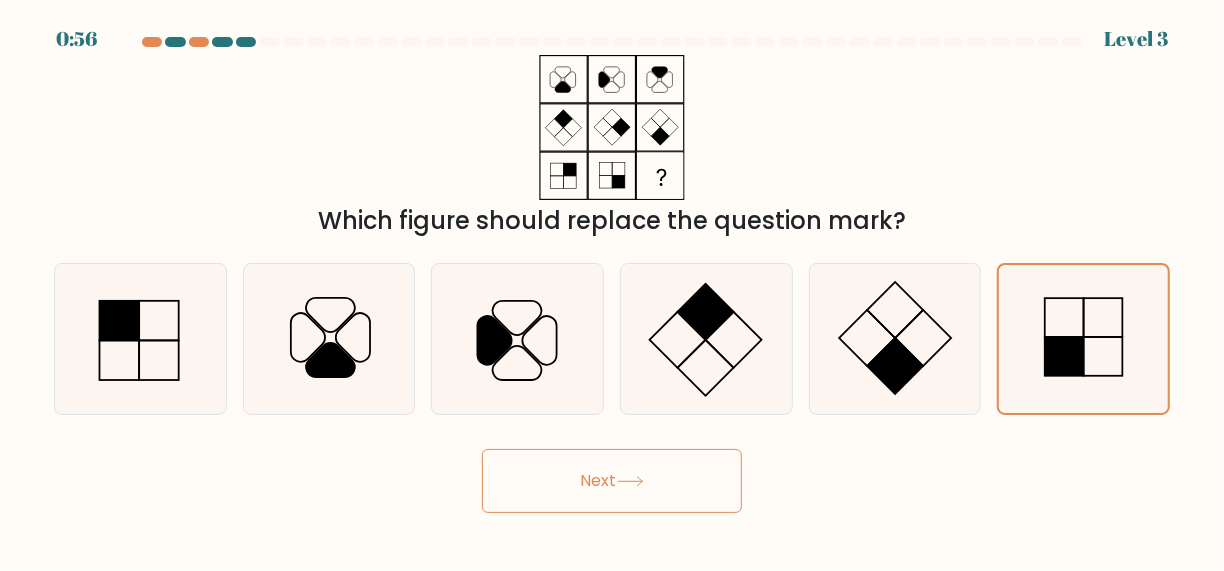 click on "Next" at bounding box center (612, 481) 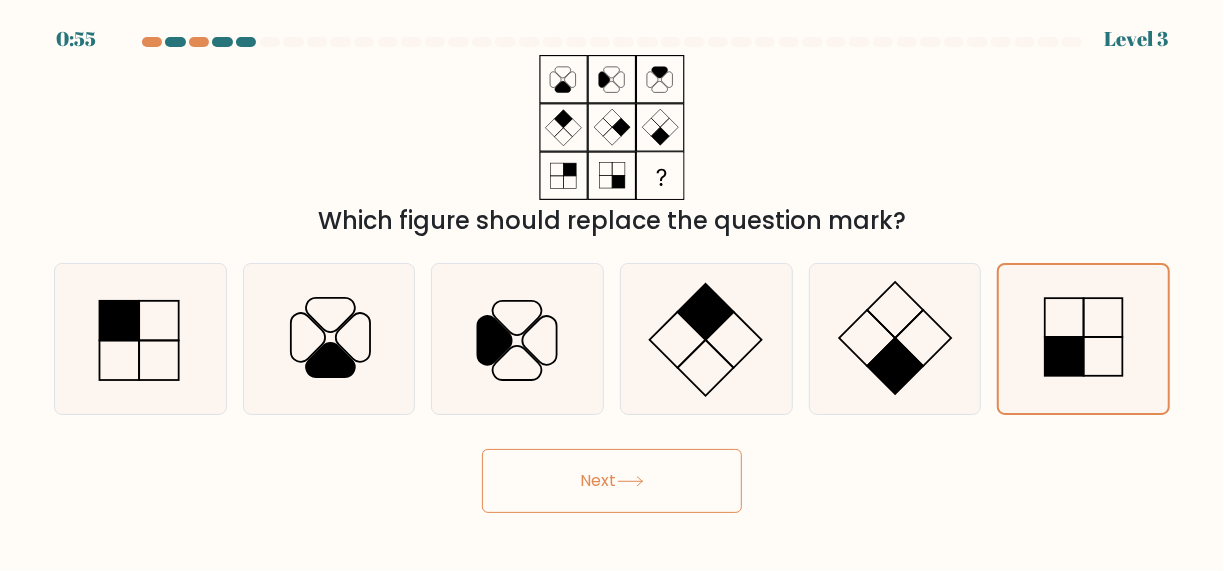click on "Next" at bounding box center (612, 481) 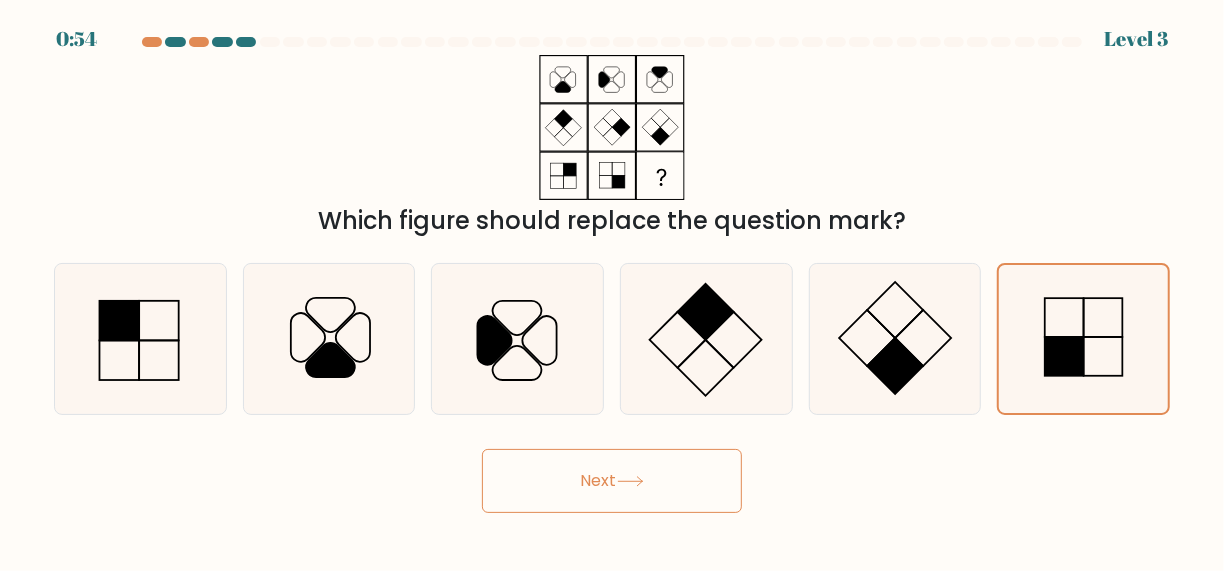 click on "Next" at bounding box center (612, 476) 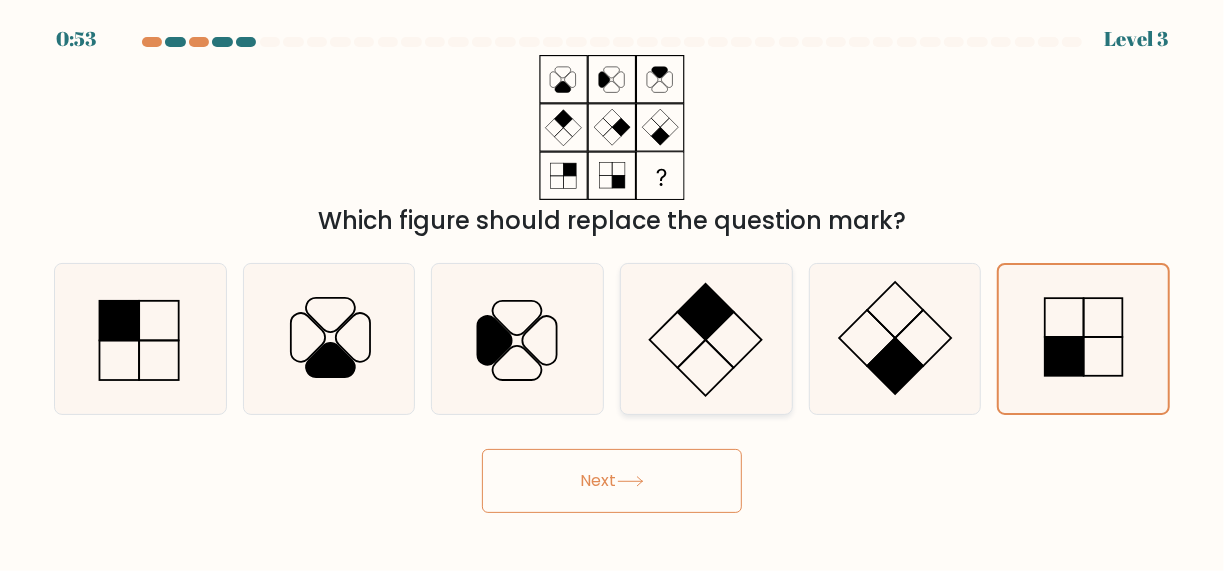 click at bounding box center [706, 339] 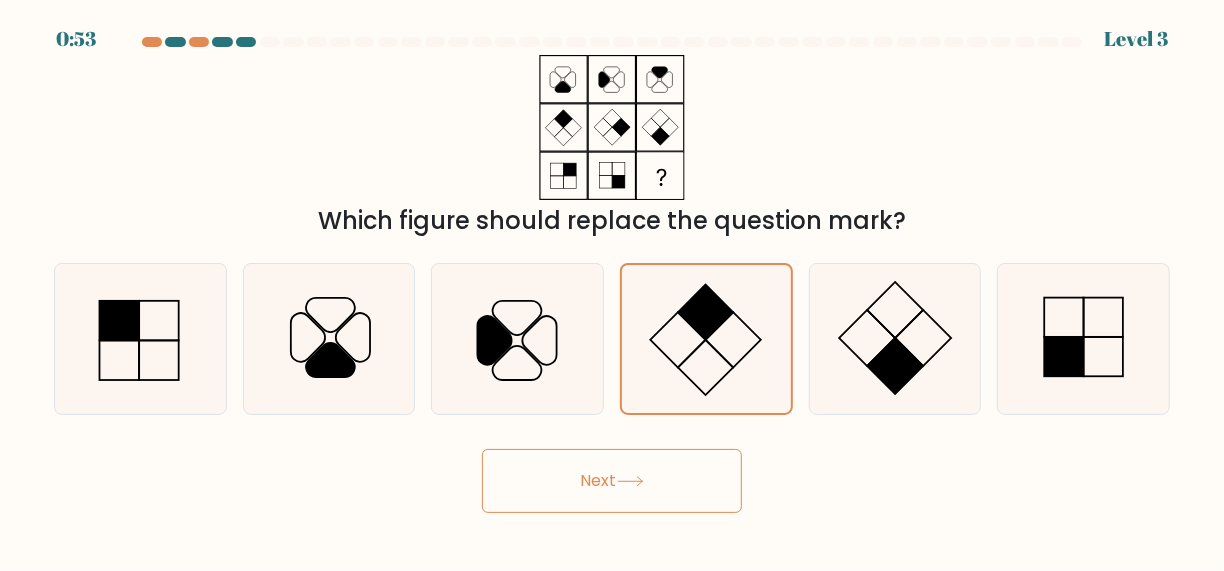 click on "Next" at bounding box center (612, 481) 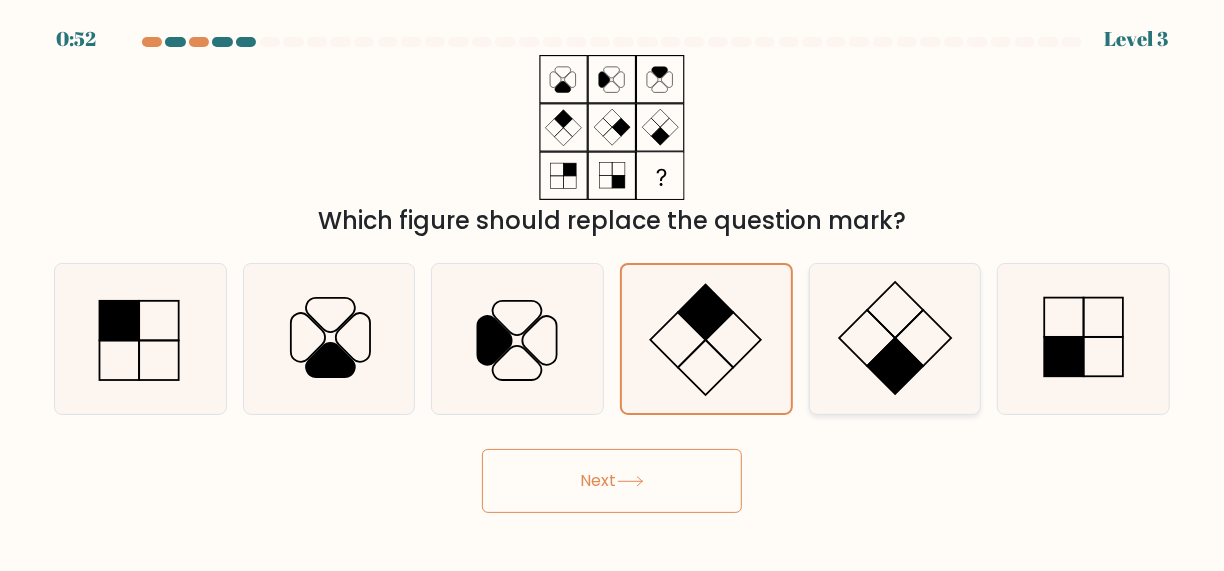 click at bounding box center (895, 339) 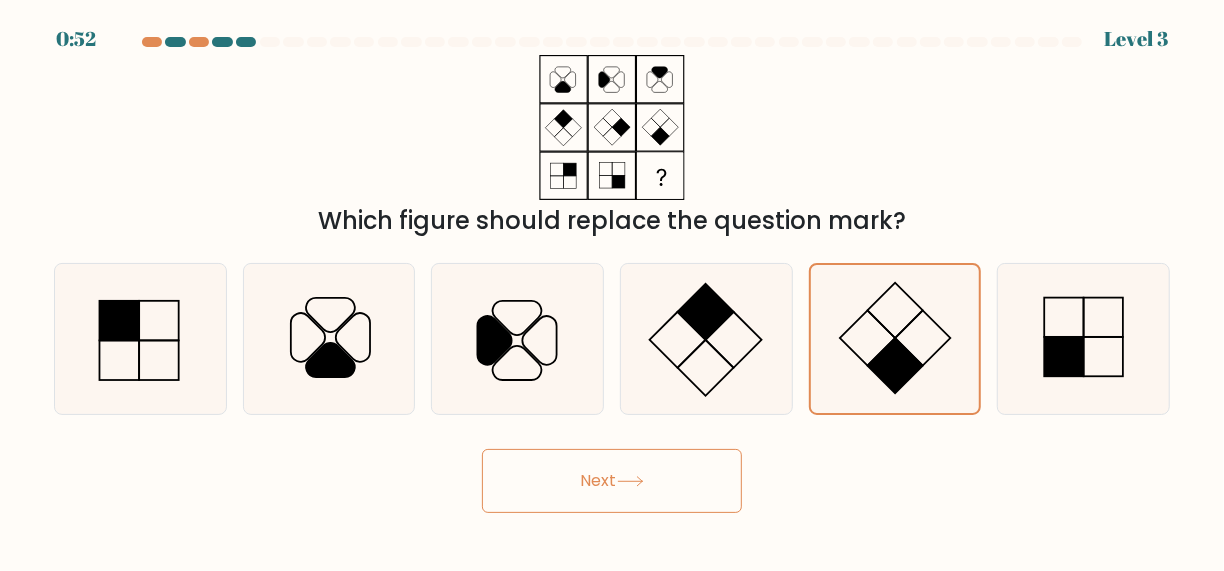 click on "Next" at bounding box center (612, 481) 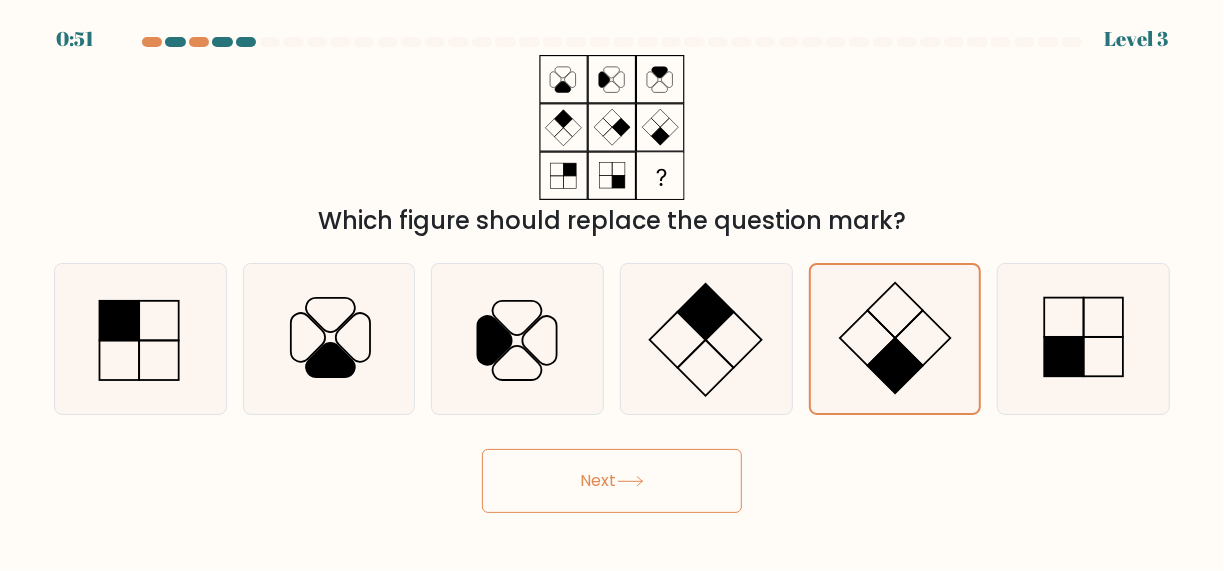click on "c." at bounding box center [517, 339] 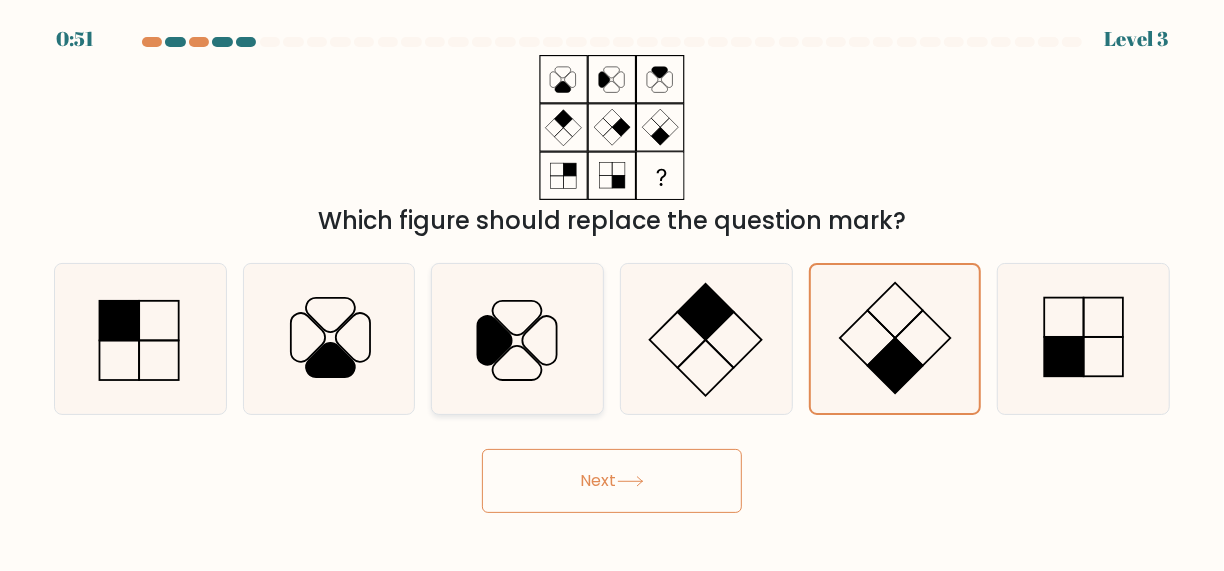 click at bounding box center [518, 339] 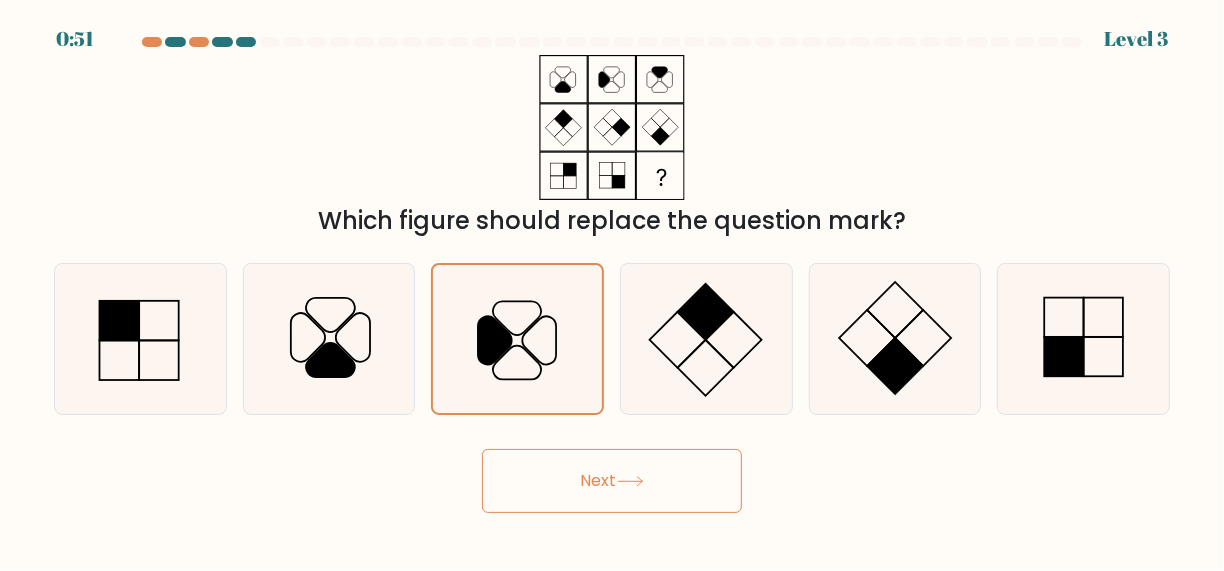 click on "Next" at bounding box center [612, 481] 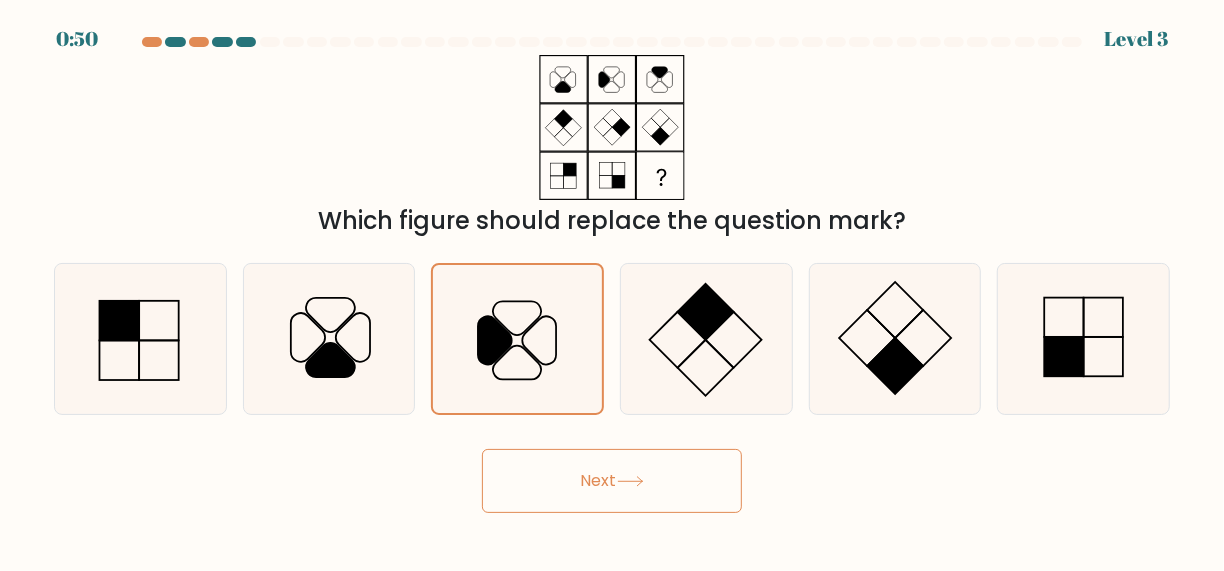 click on "Next" at bounding box center (612, 481) 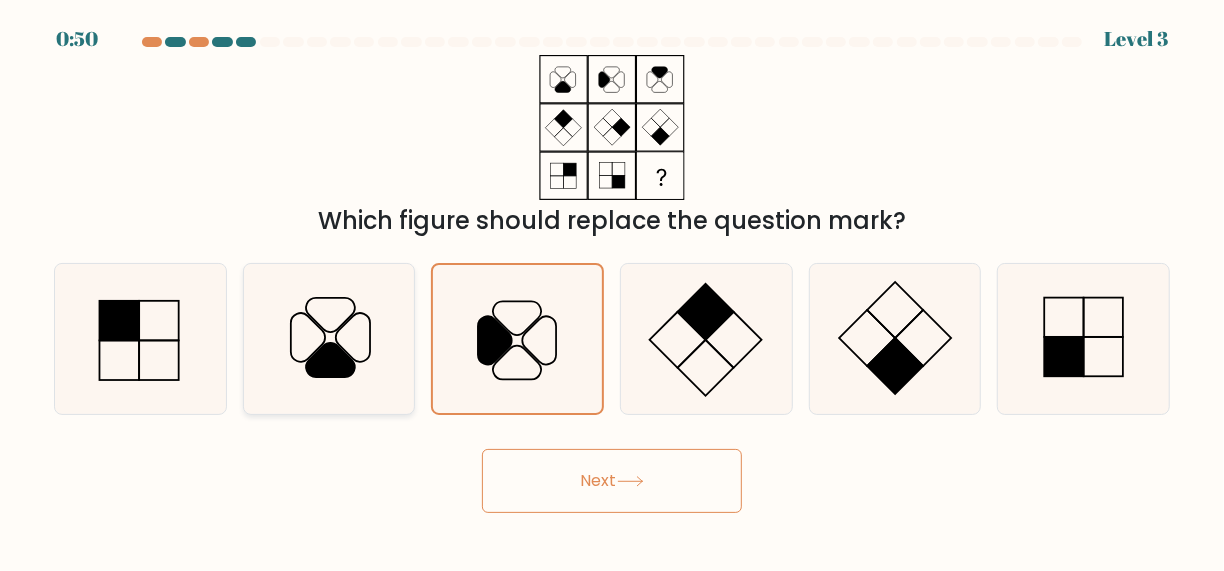 drag, startPoint x: 555, startPoint y: 477, endPoint x: 357, endPoint y: 337, distance: 242.49536 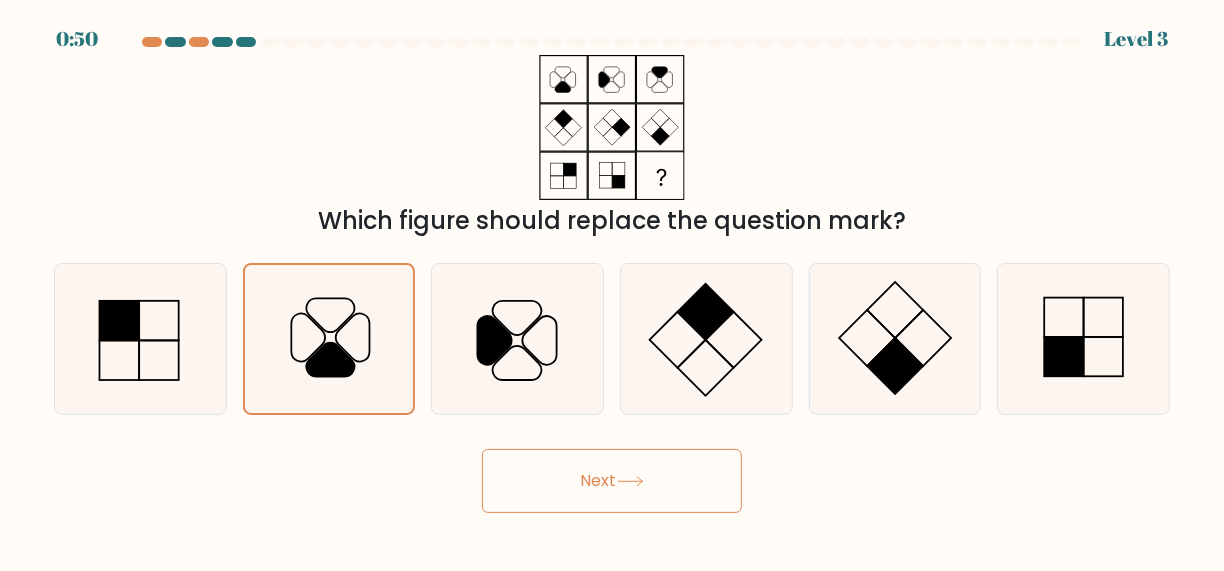 click on "Next" at bounding box center (612, 481) 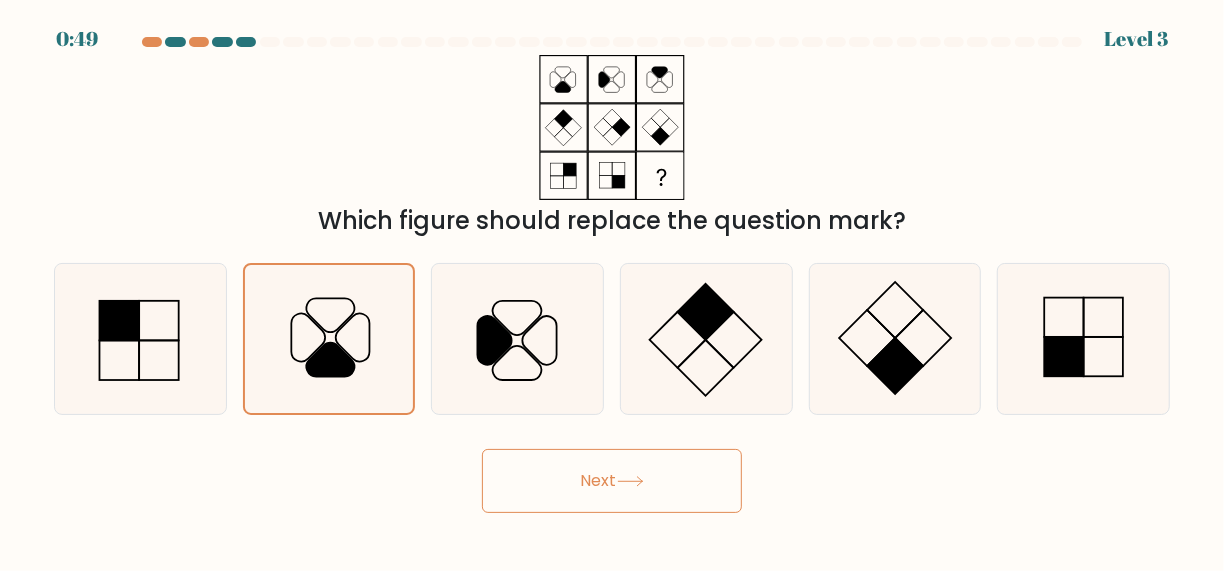 click on "Next" at bounding box center [612, 481] 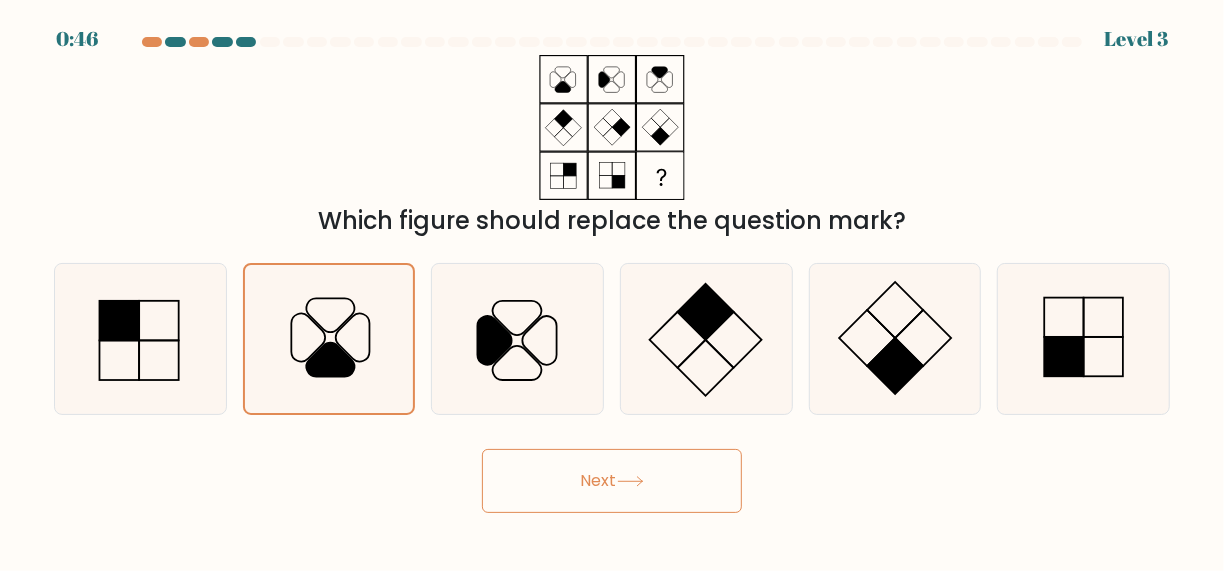 type 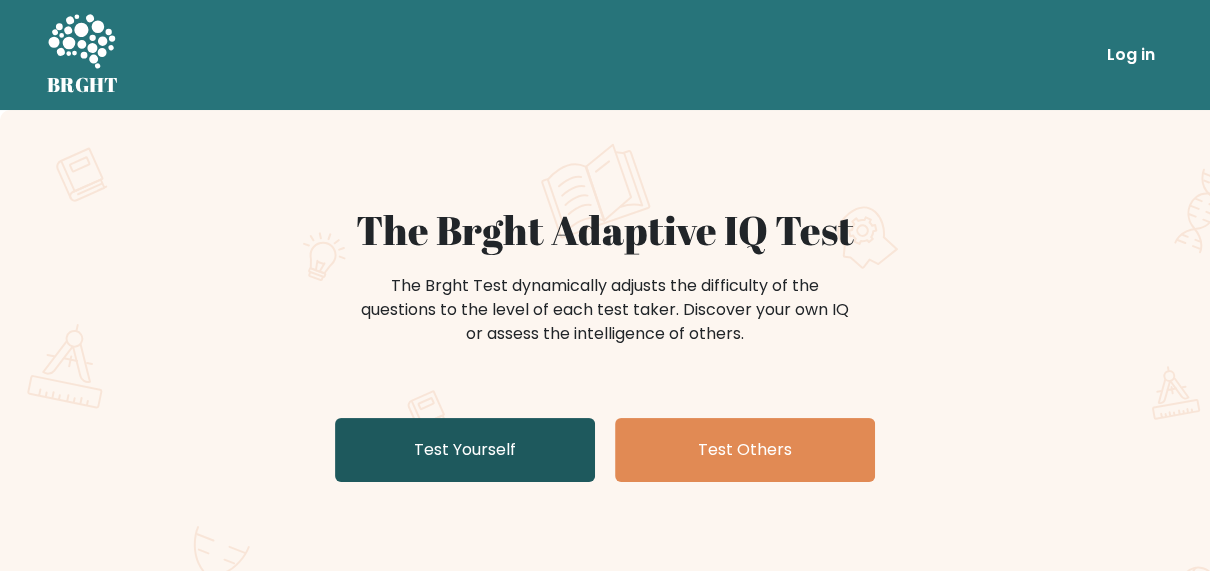click on "Test Yourself" at bounding box center (465, 450) 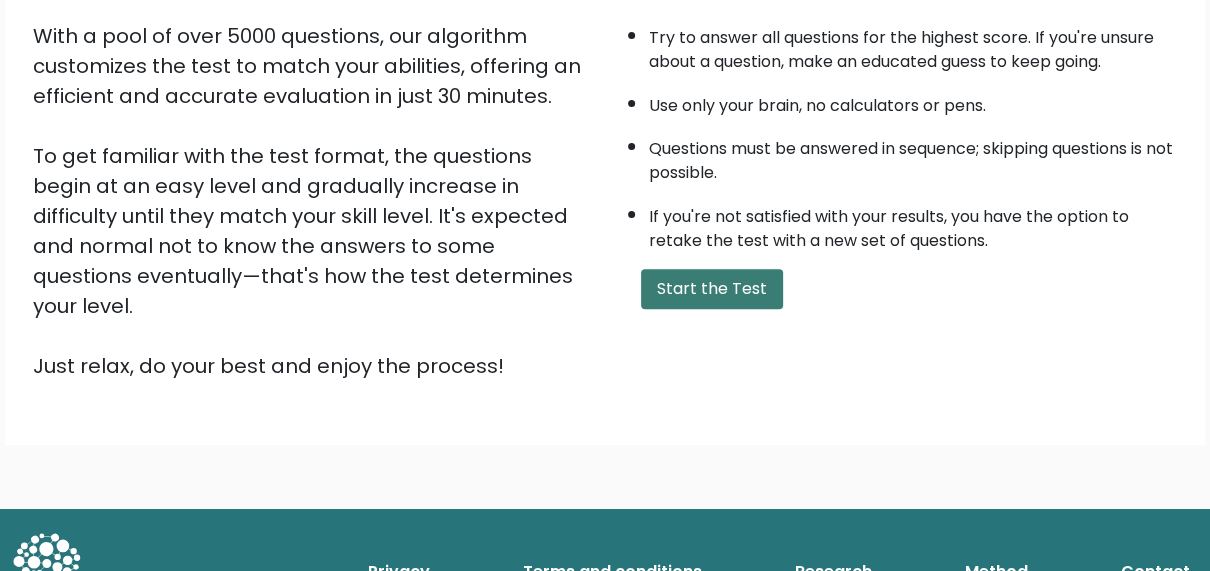 click on "Start the Test" at bounding box center (712, 289) 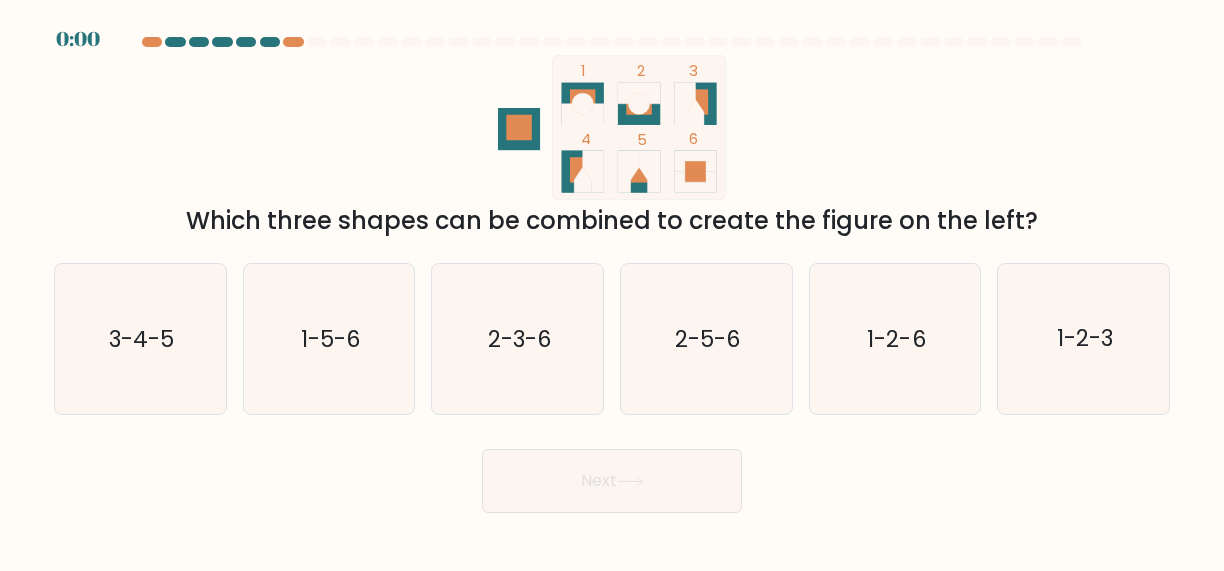 scroll, scrollTop: 0, scrollLeft: 0, axis: both 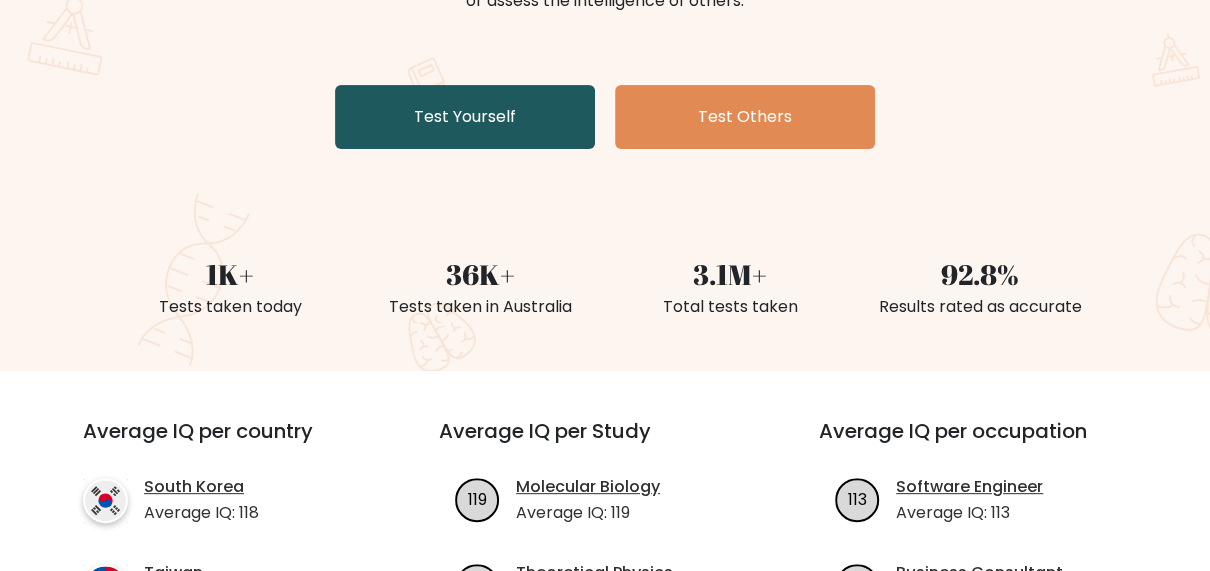 click on "Test Yourself" at bounding box center (465, 117) 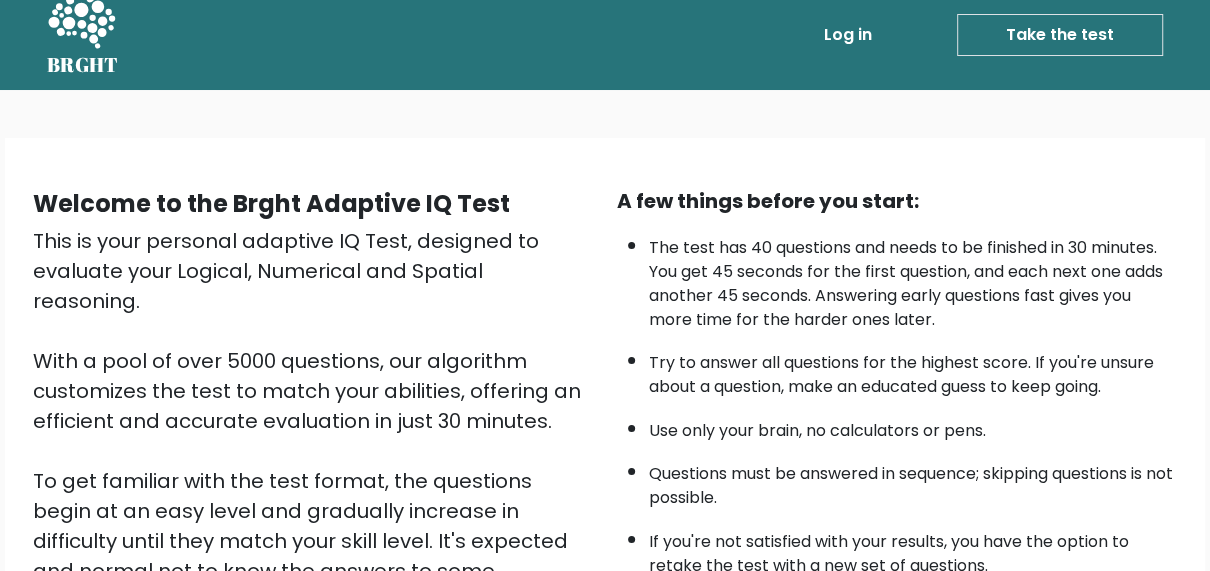 scroll, scrollTop: 0, scrollLeft: 0, axis: both 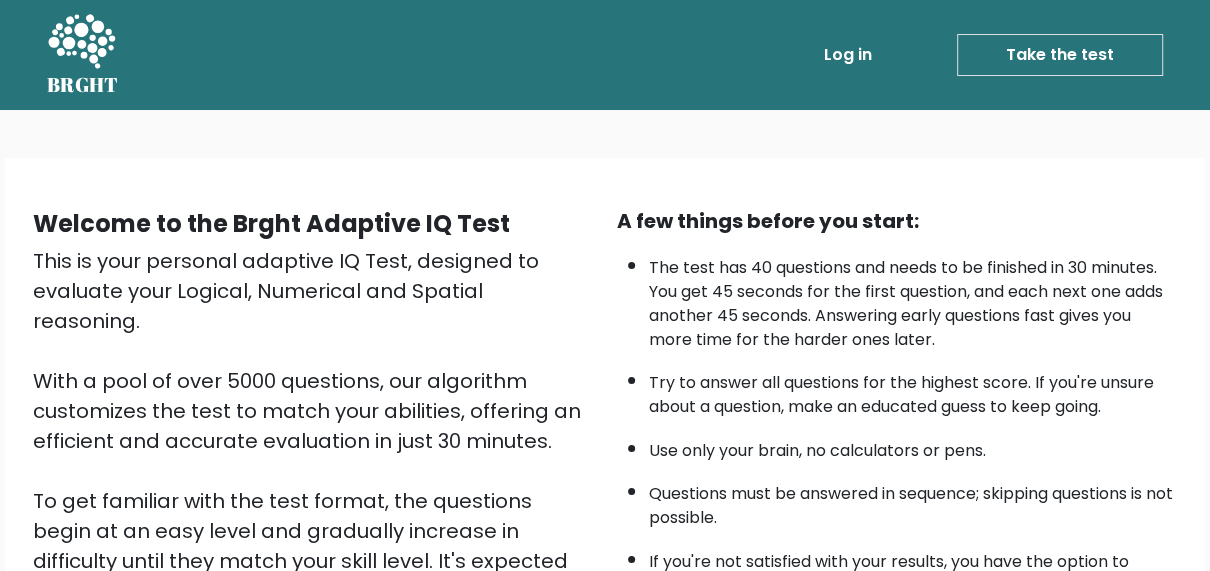 click on "Take the test" at bounding box center (1060, 55) 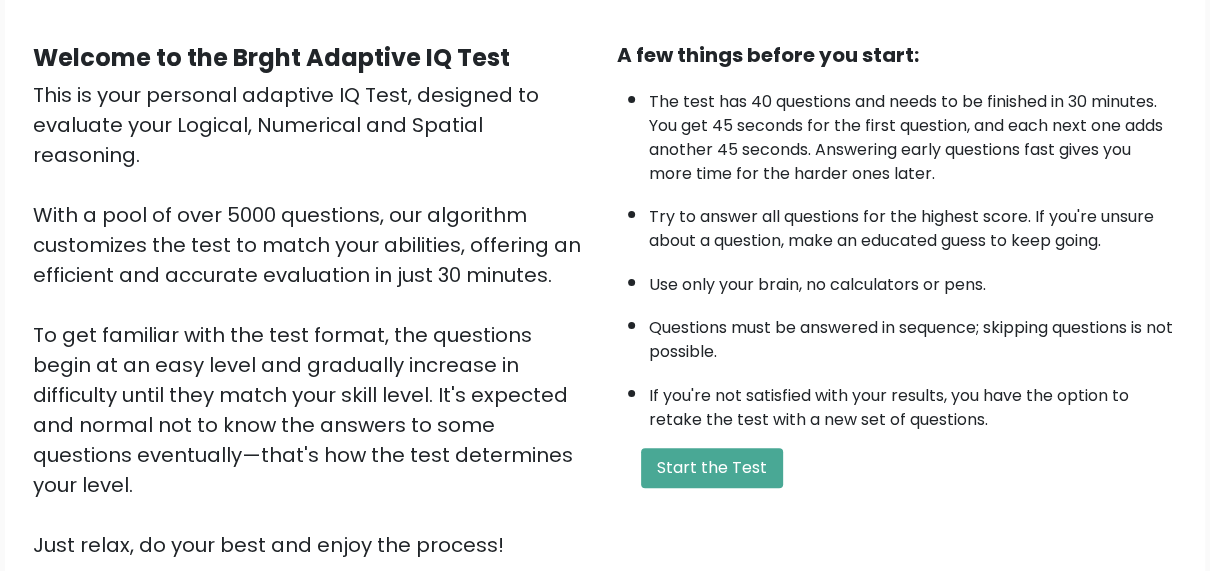 scroll, scrollTop: 345, scrollLeft: 0, axis: vertical 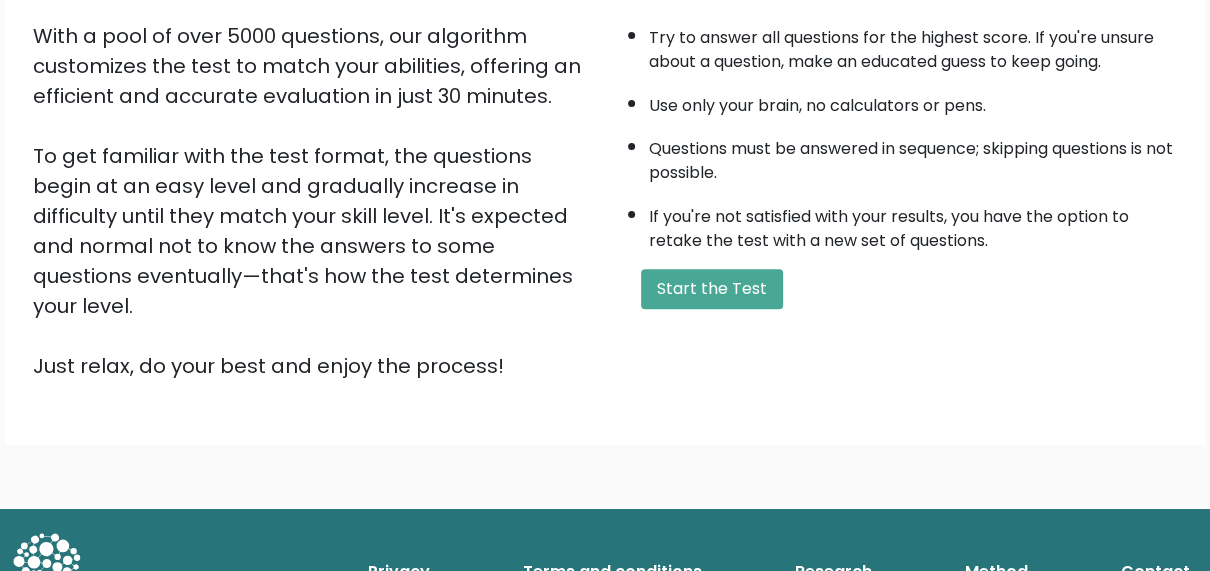 click on "Start the Test" at bounding box center [712, 289] 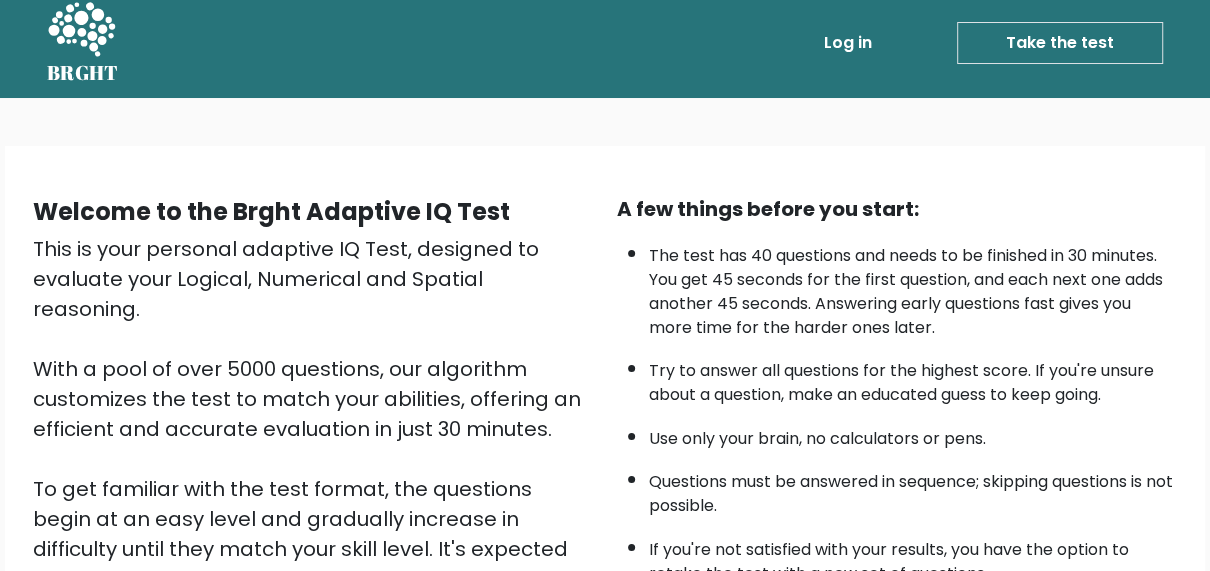 scroll, scrollTop: 0, scrollLeft: 0, axis: both 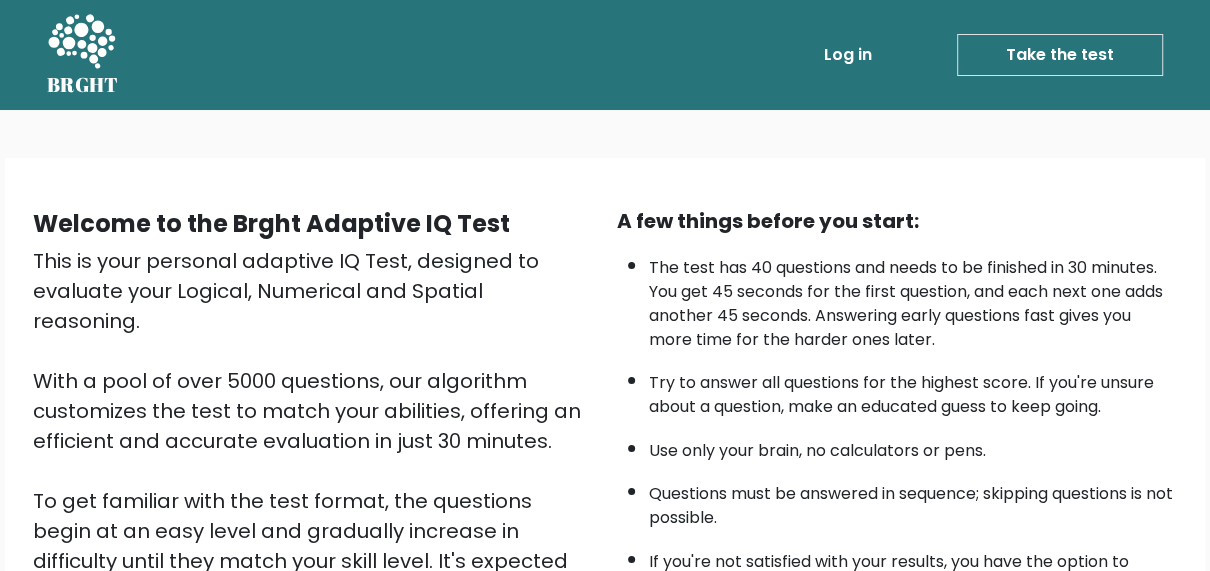 click on "Log in" at bounding box center [848, 55] 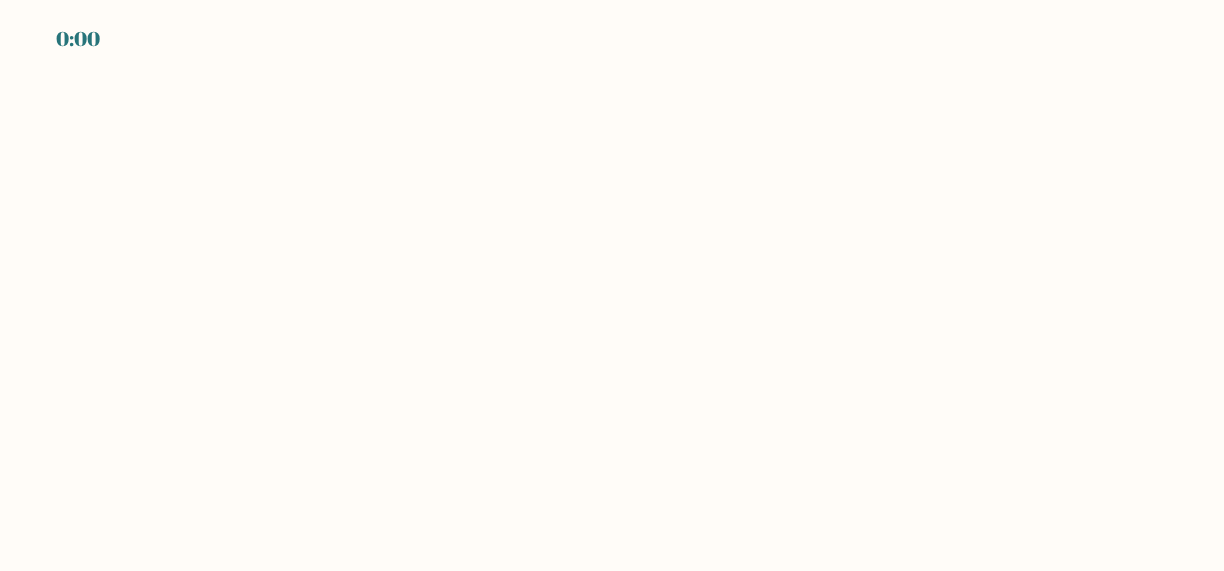 scroll, scrollTop: 0, scrollLeft: 0, axis: both 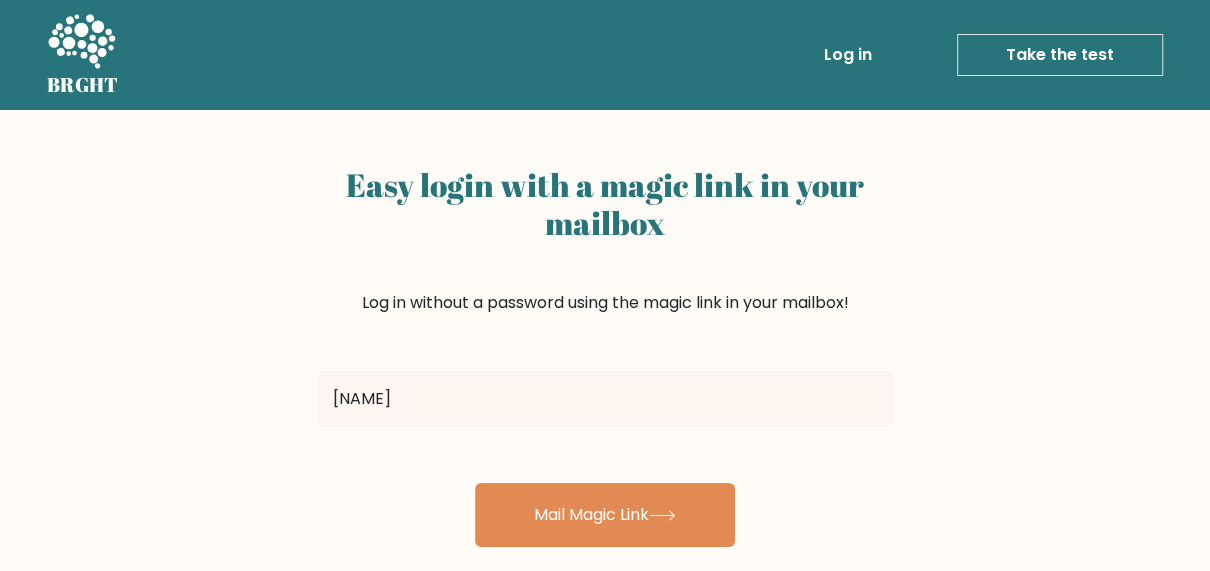 type on "ddjame432@gmail.com" 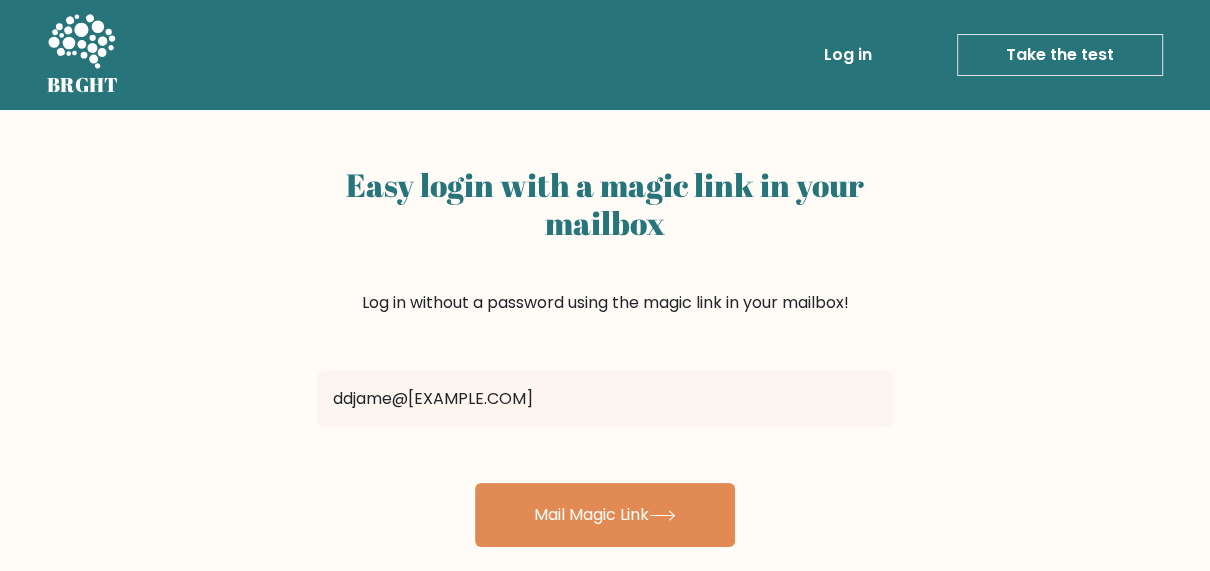 click on "Mail Magic Link" at bounding box center [605, 515] 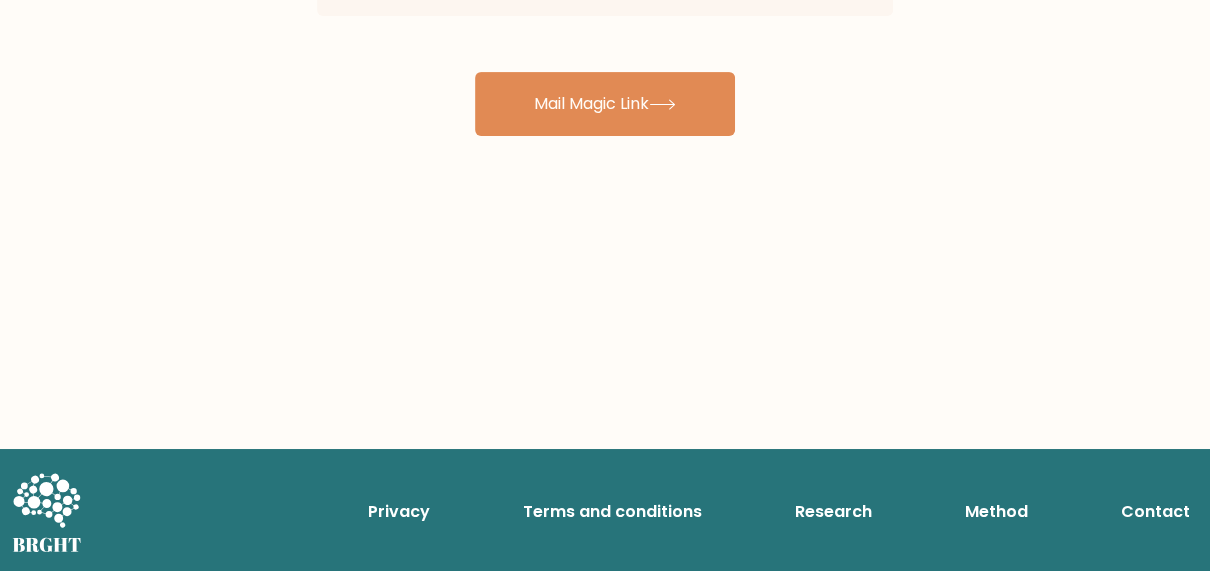 scroll, scrollTop: 85, scrollLeft: 0, axis: vertical 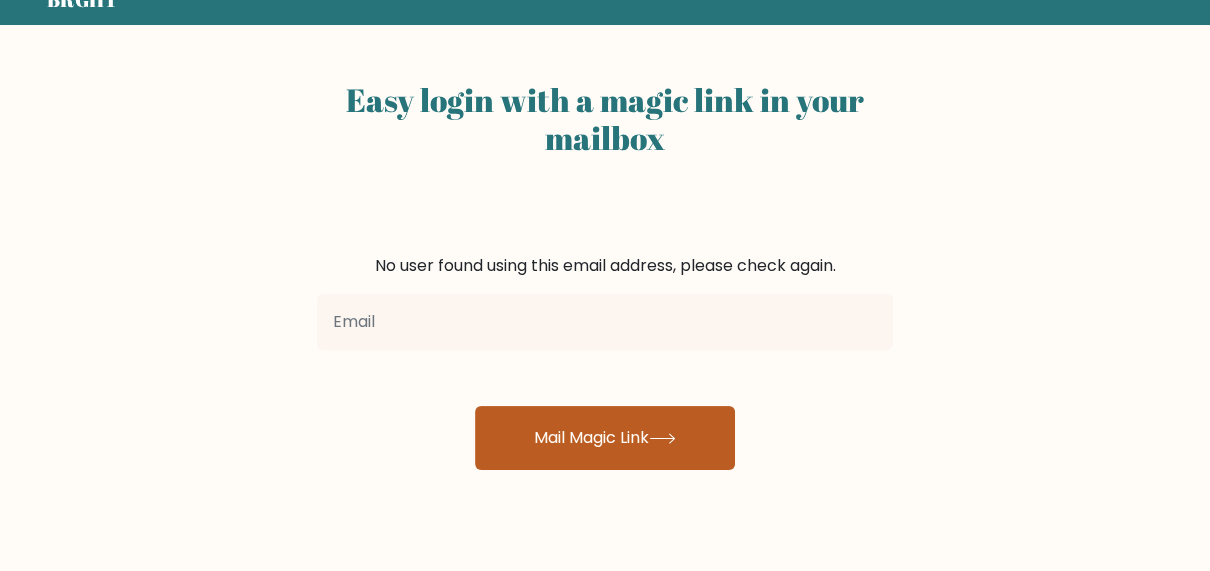 click on "Mail Magic Link" at bounding box center (605, 438) 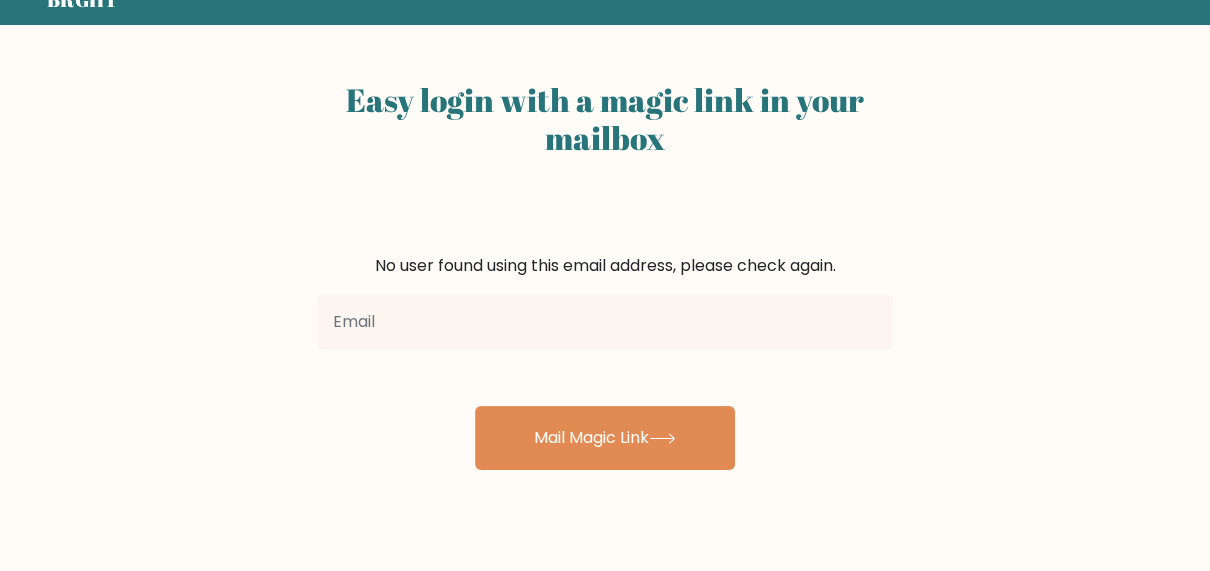 click at bounding box center [605, 322] 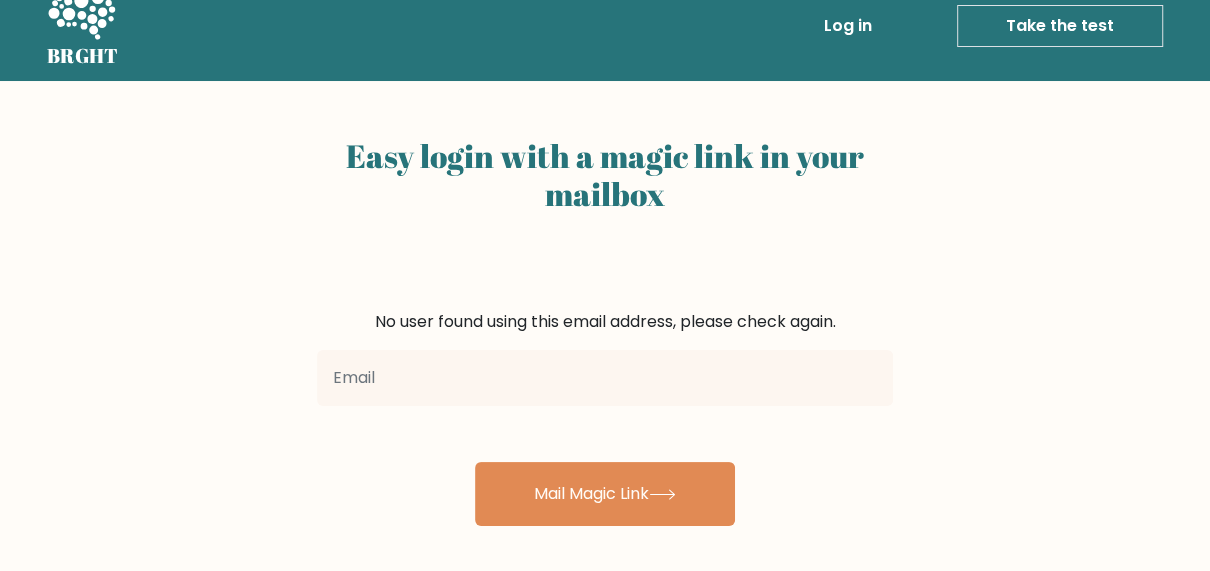 scroll, scrollTop: 0, scrollLeft: 0, axis: both 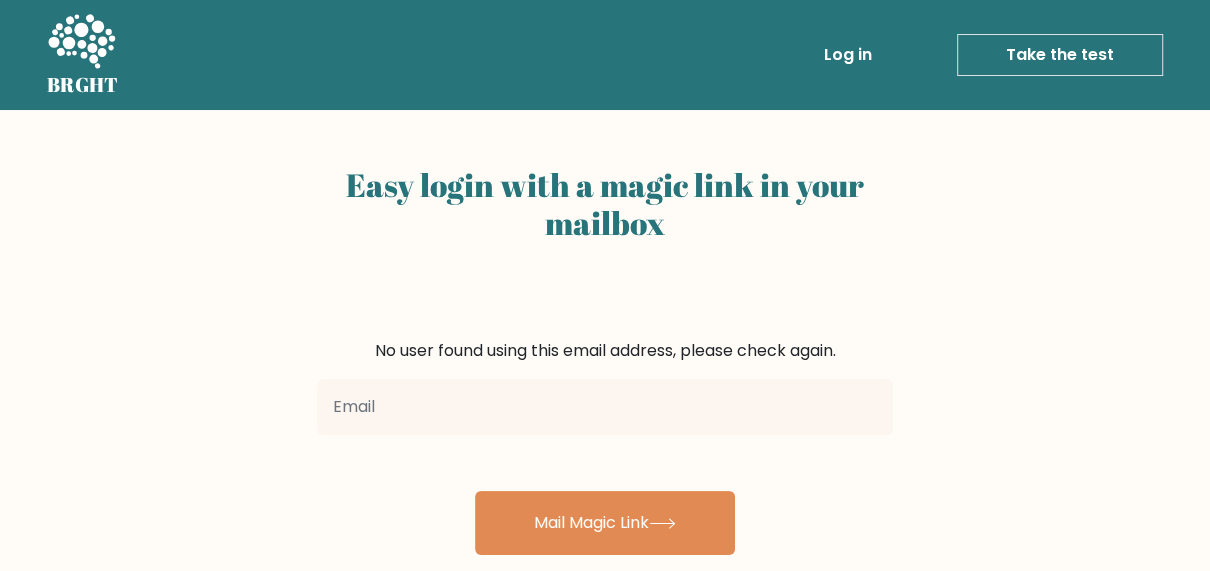 click on "Take the test" at bounding box center [1060, 55] 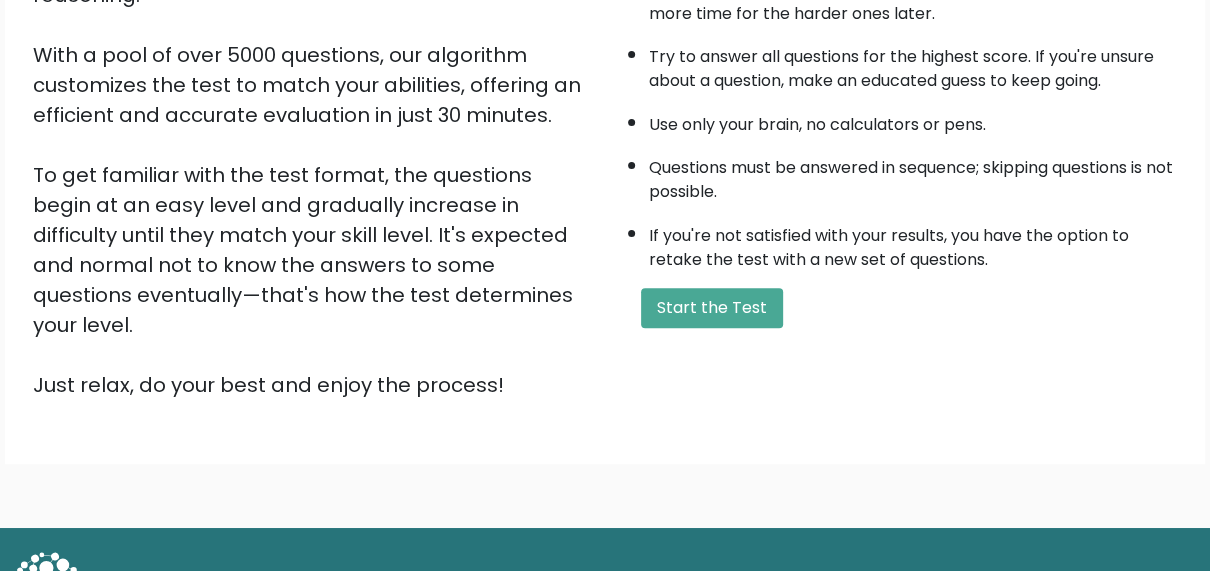 scroll, scrollTop: 345, scrollLeft: 0, axis: vertical 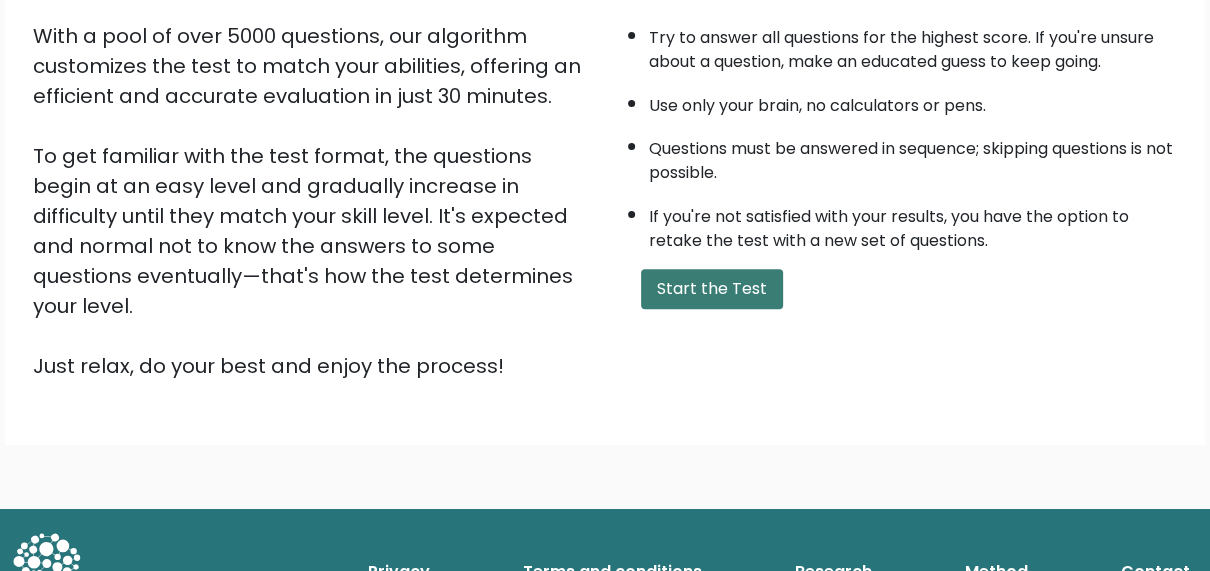 click on "Start the Test" at bounding box center [712, 289] 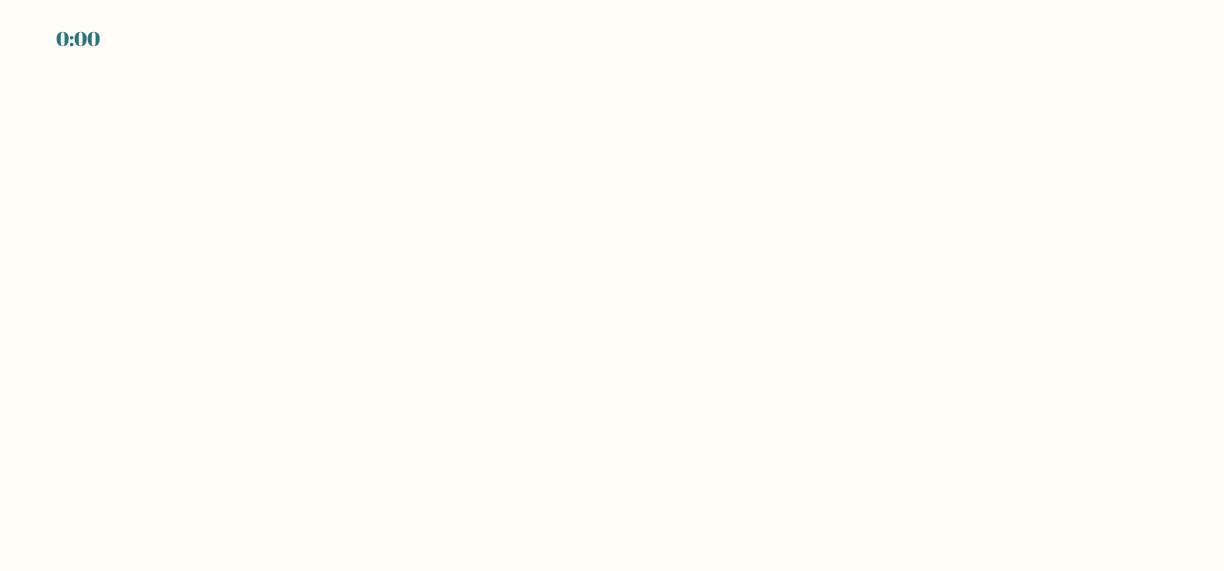 scroll, scrollTop: 0, scrollLeft: 0, axis: both 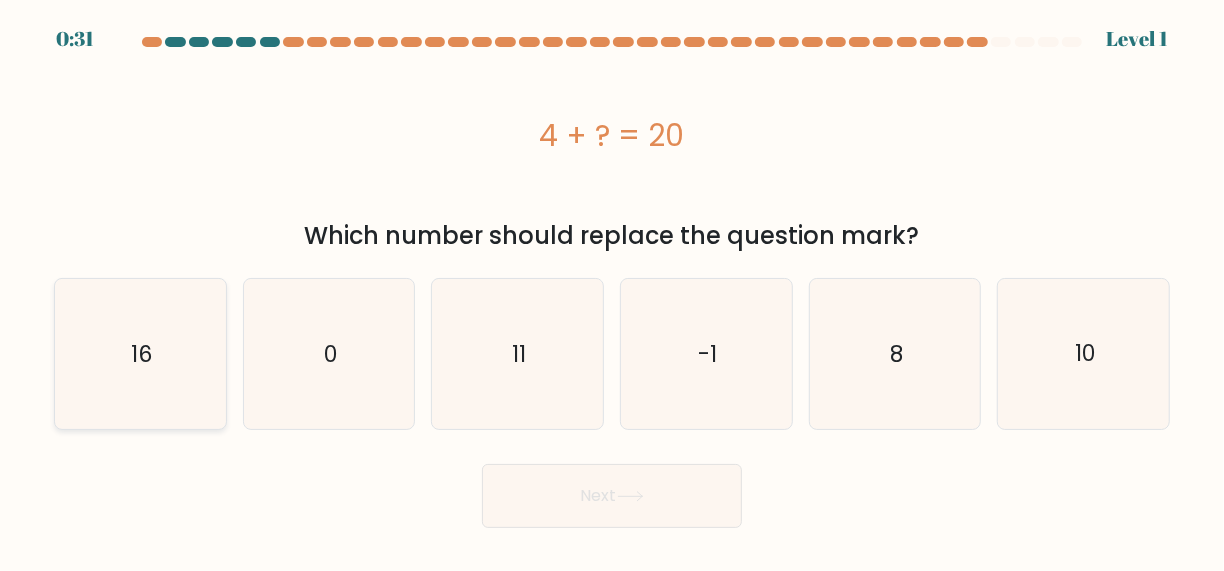 click on "16" at bounding box center (140, 354) 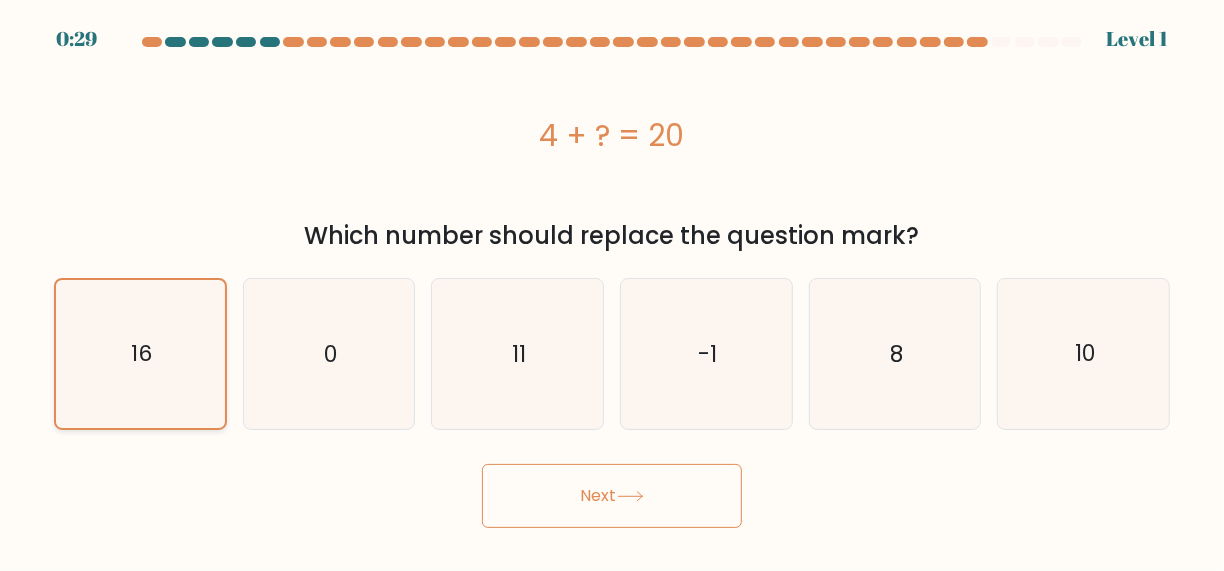 click on "16" at bounding box center [140, 354] 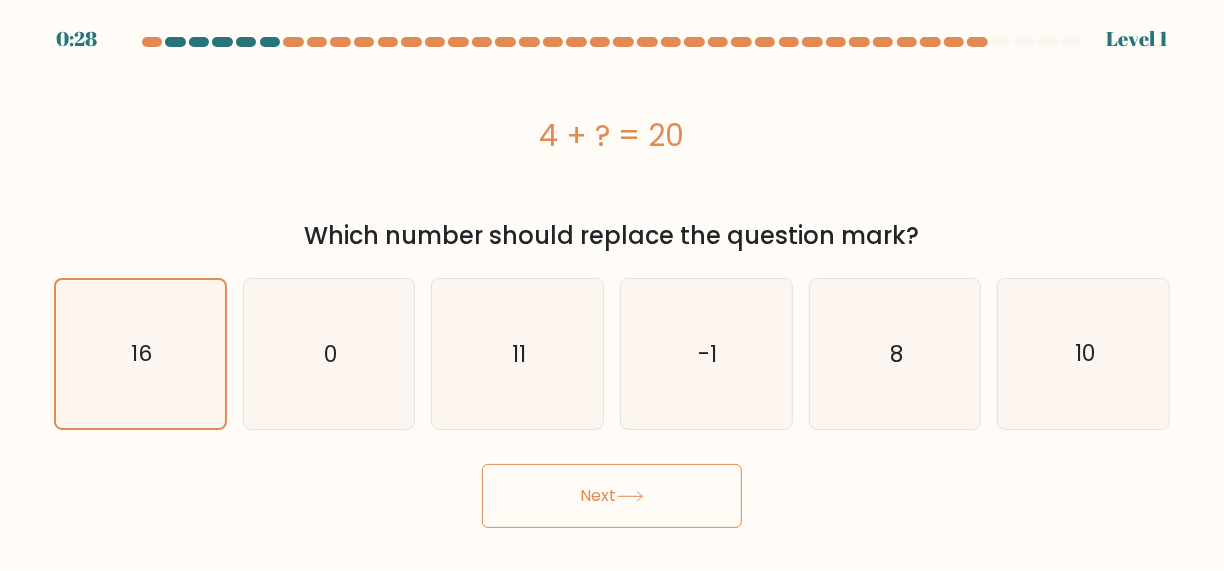 click on "4 + ?  = 20
Which number should replace the question mark?" at bounding box center (612, 154) 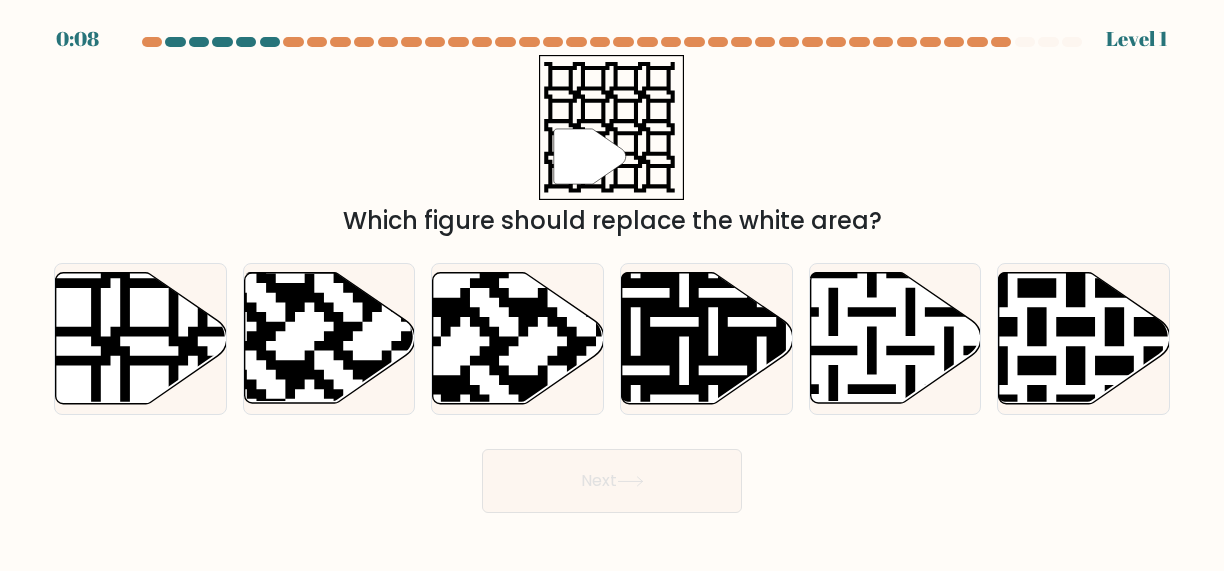 scroll, scrollTop: 0, scrollLeft: 0, axis: both 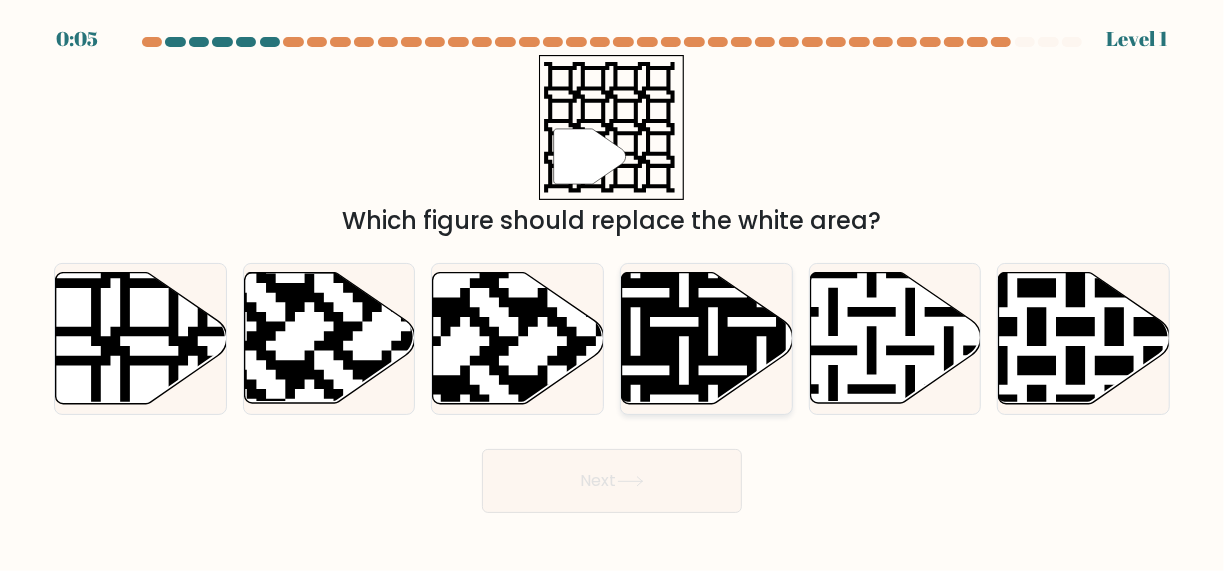 click at bounding box center [757, 269] 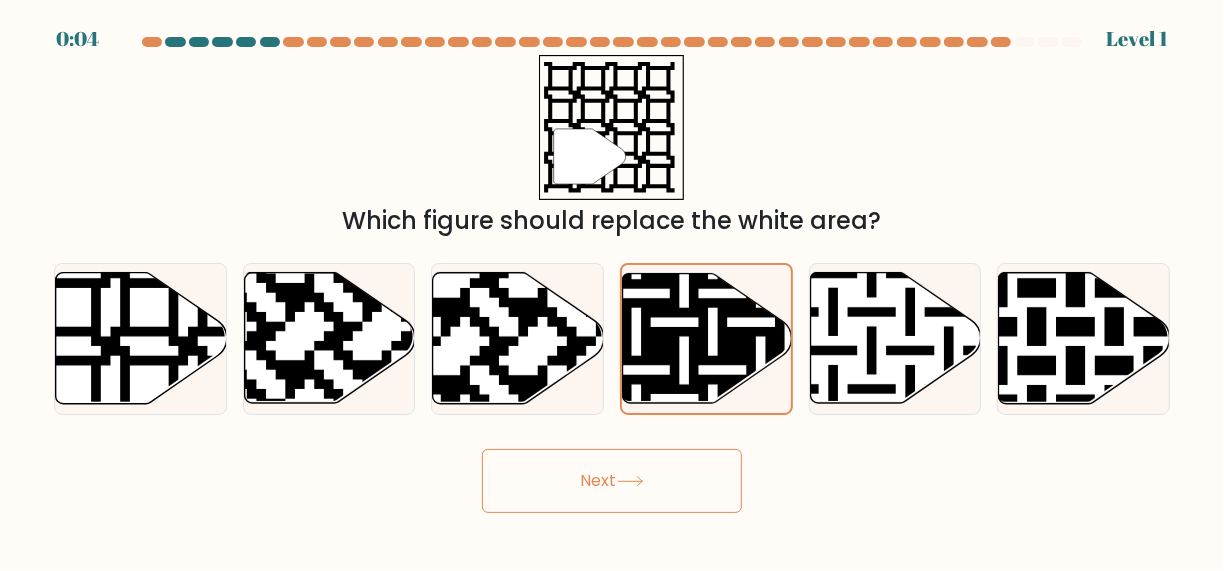 click on "Next" at bounding box center [612, 481] 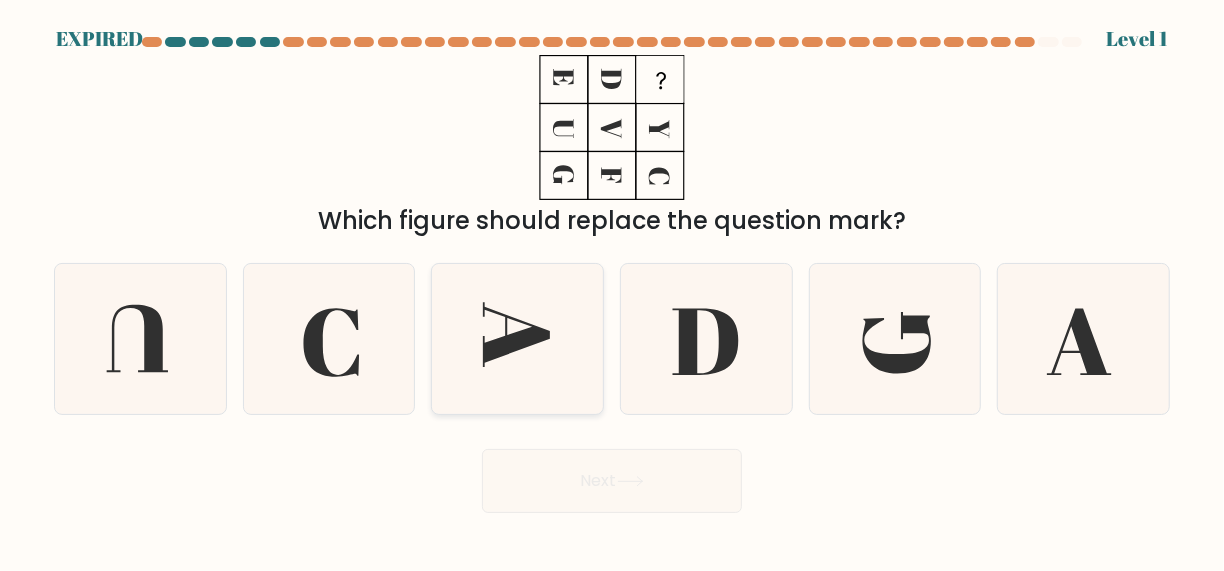 click at bounding box center (518, 339) 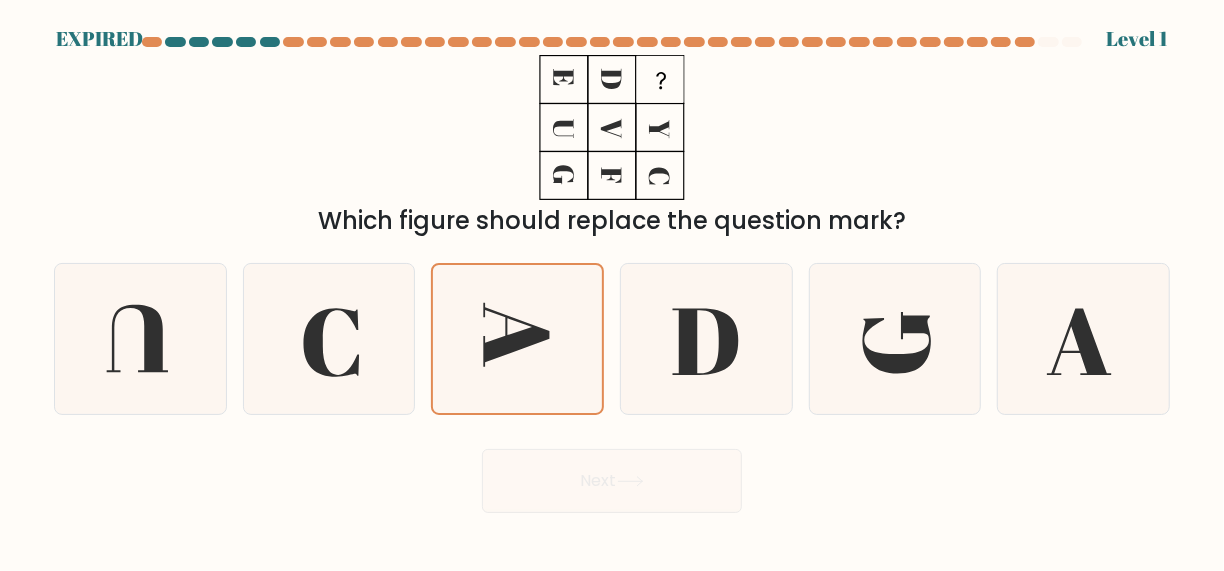 click on "Next" at bounding box center (612, 476) 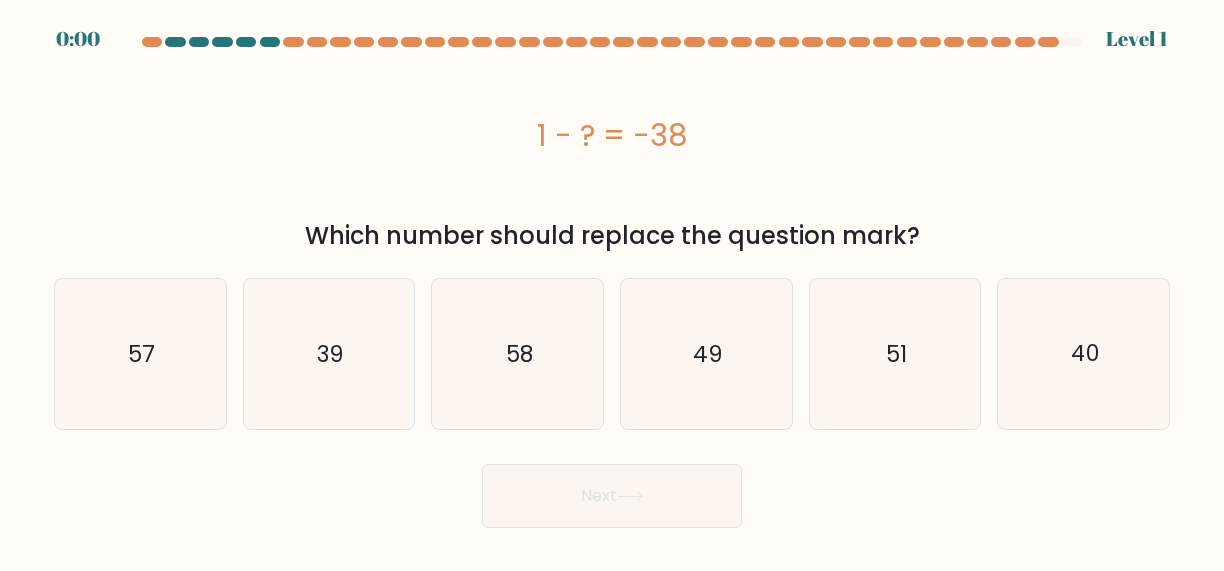 scroll, scrollTop: 0, scrollLeft: 0, axis: both 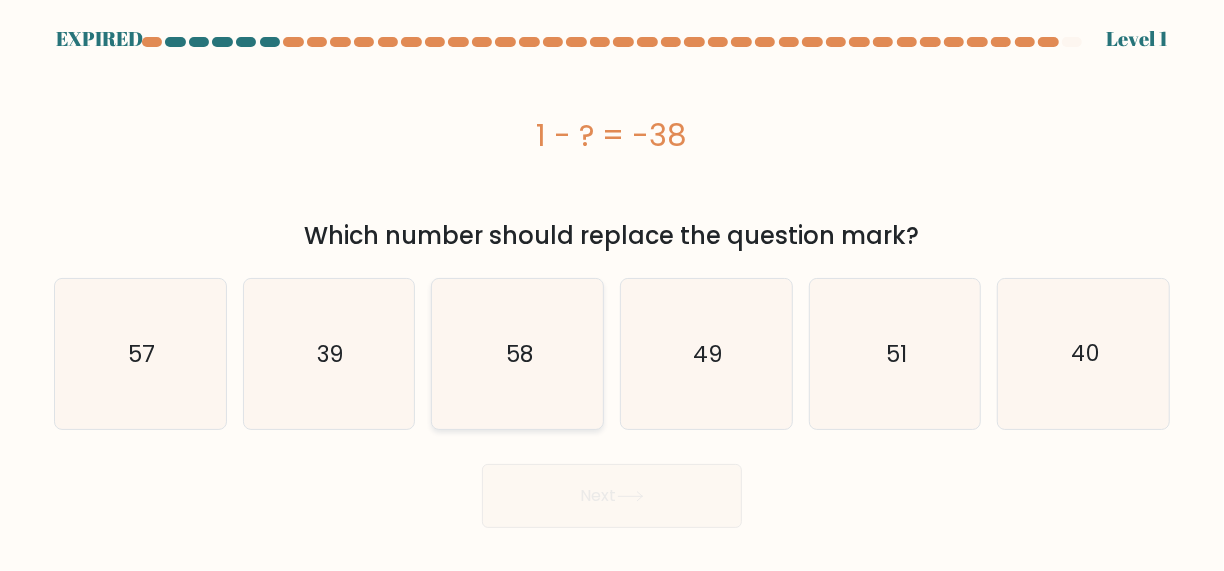 click on "58" at bounding box center [518, 354] 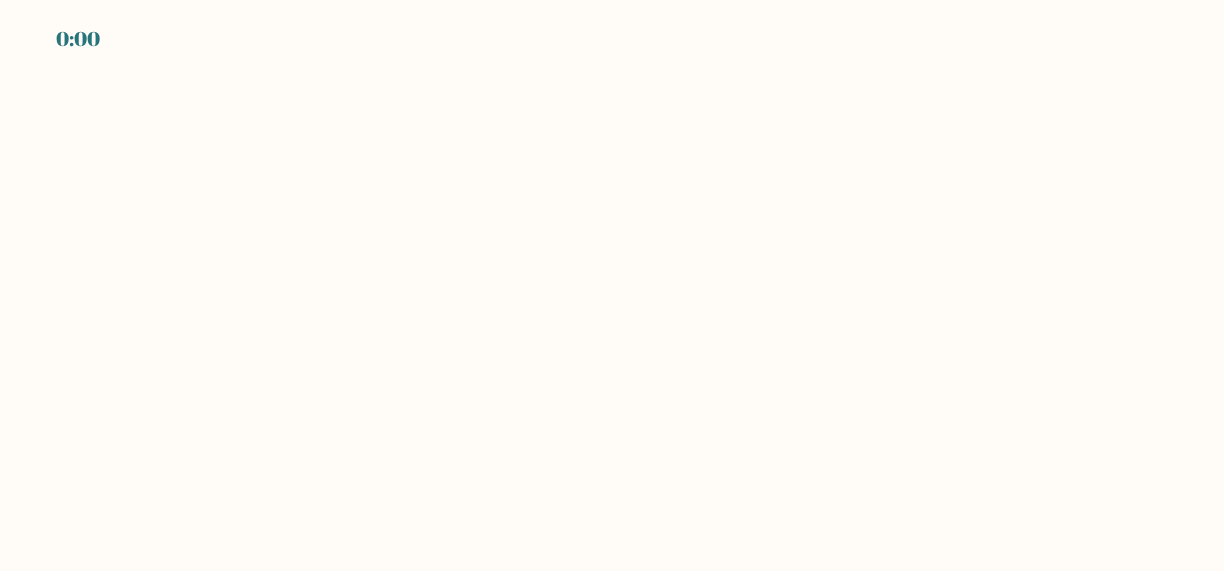 scroll, scrollTop: 0, scrollLeft: 0, axis: both 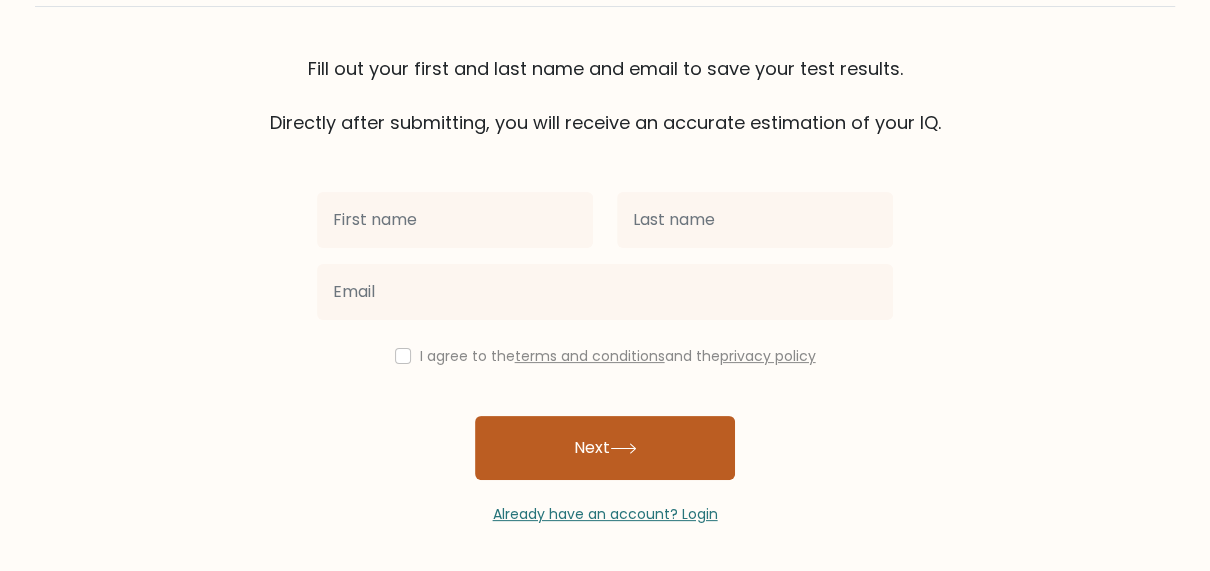click on "Next" at bounding box center (605, 448) 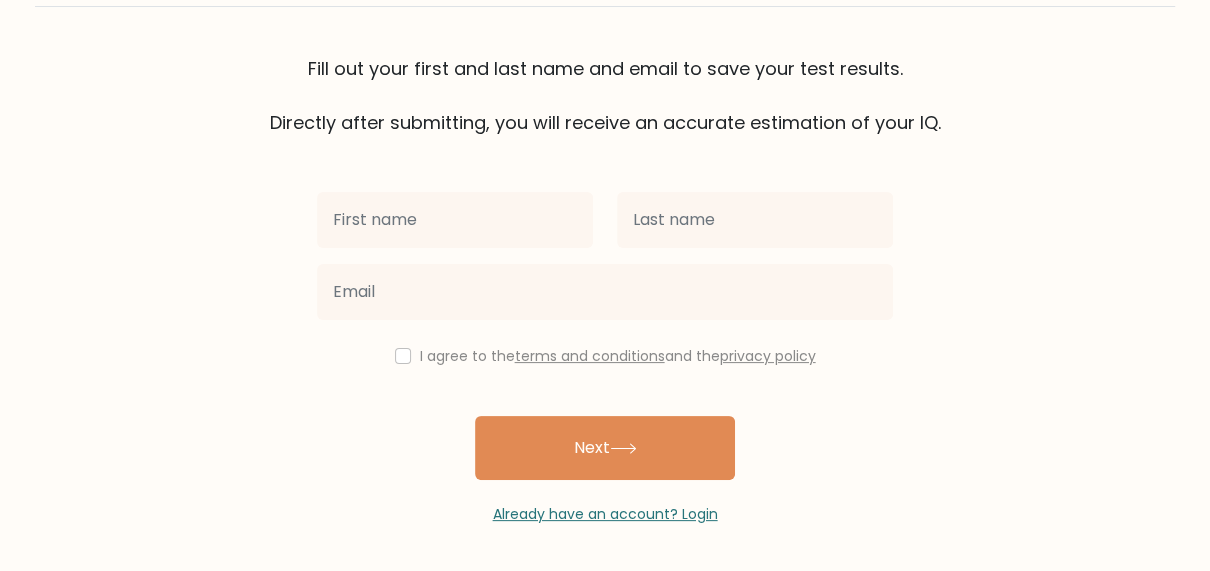 click at bounding box center [605, 292] 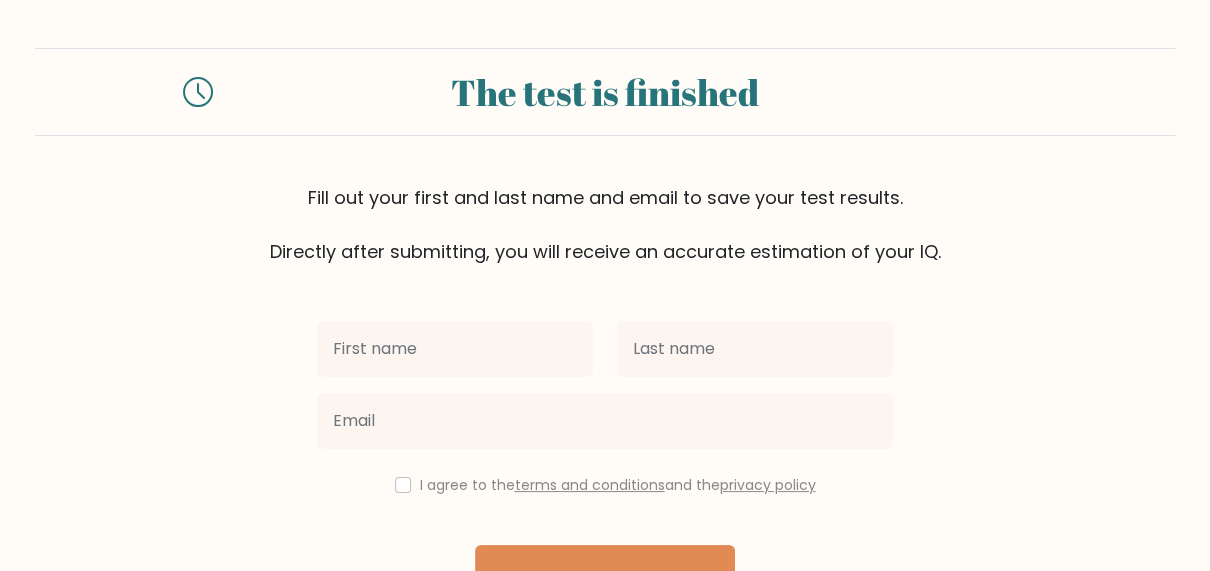click at bounding box center [198, 92] 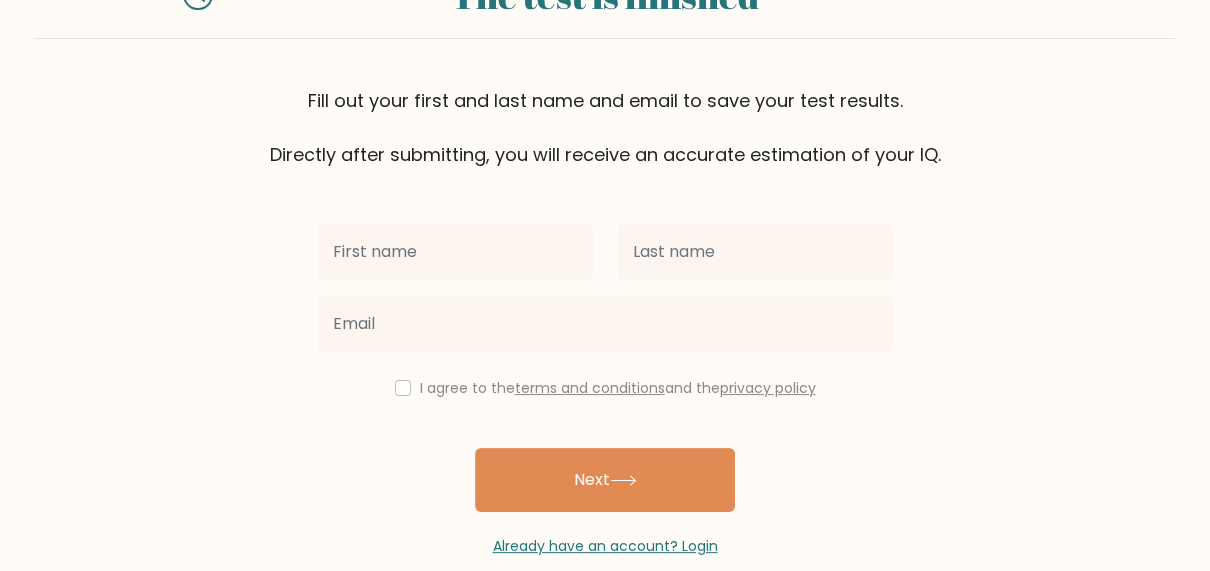 scroll, scrollTop: 129, scrollLeft: 0, axis: vertical 